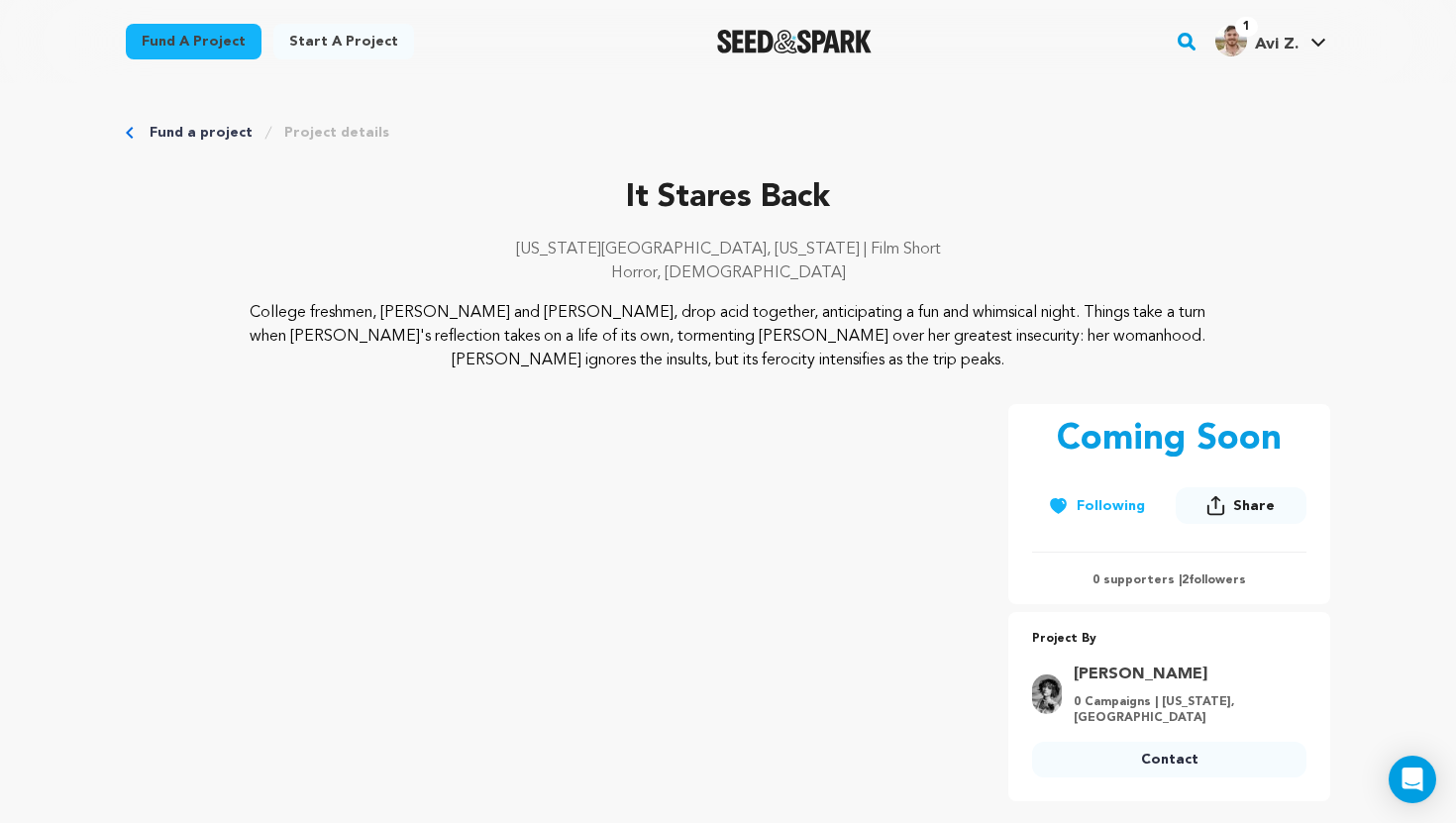 scroll, scrollTop: 6430, scrollLeft: 0, axis: vertical 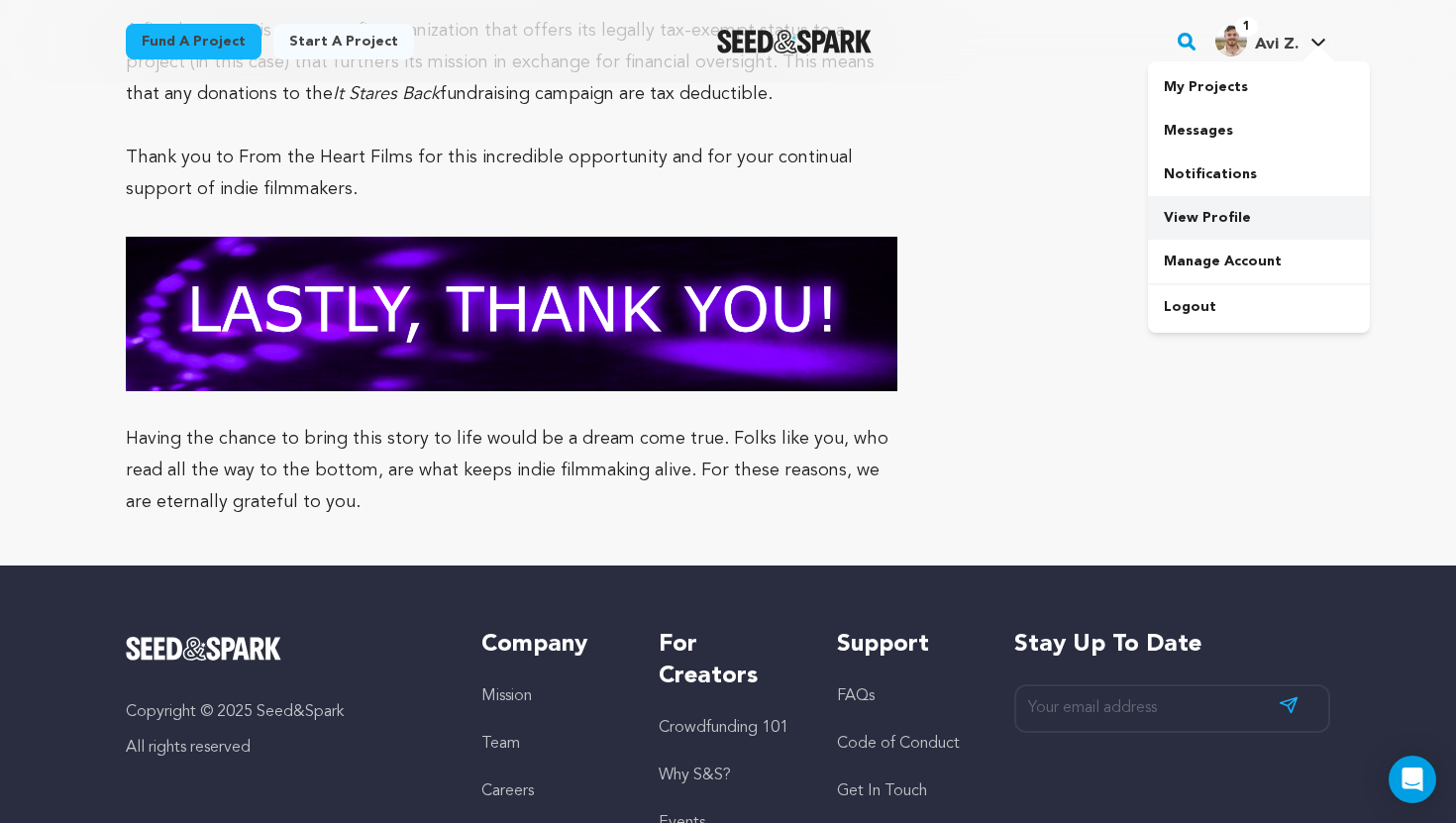 click on "View Profile" at bounding box center [1259, 218] 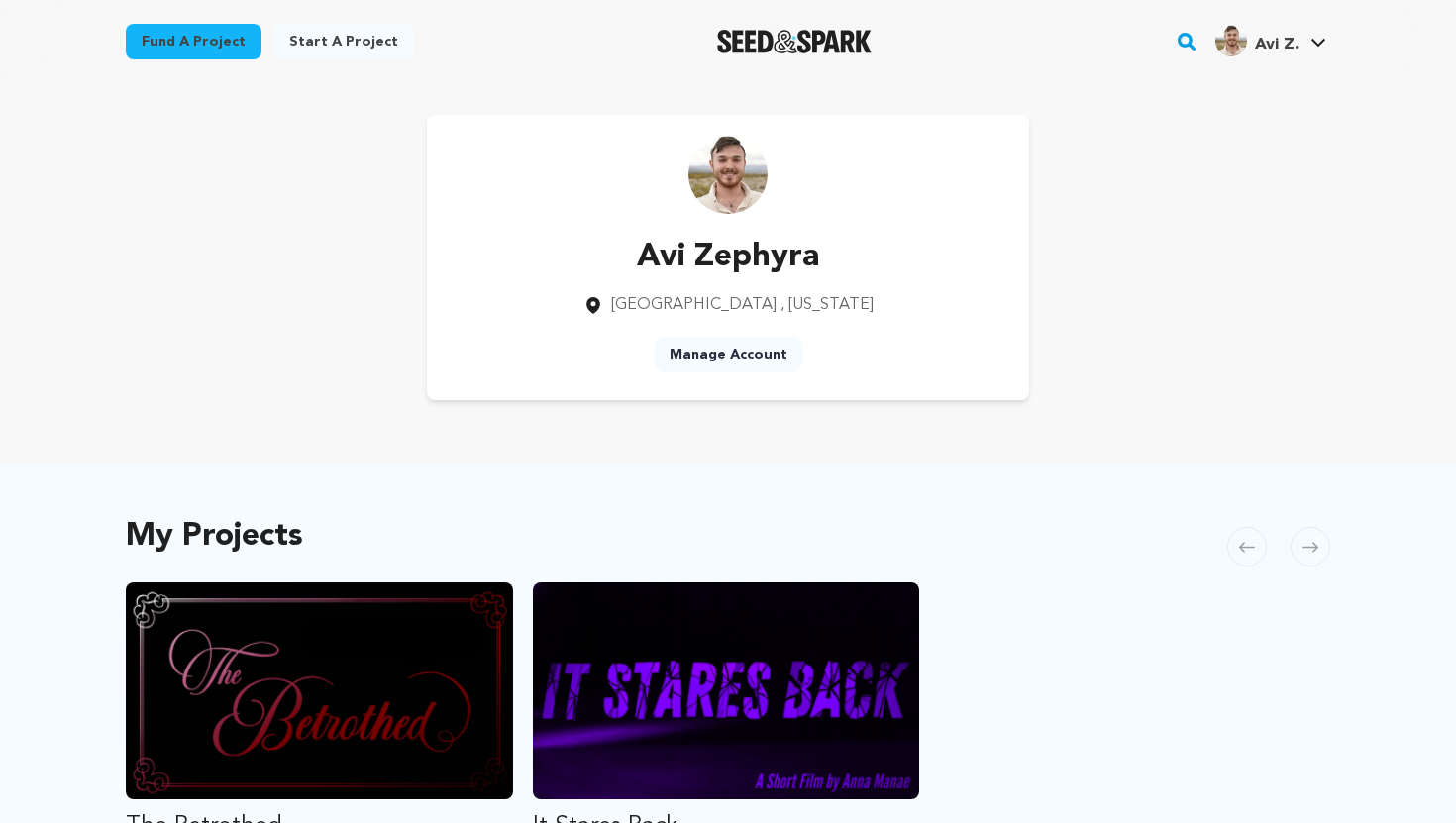 scroll, scrollTop: 0, scrollLeft: 0, axis: both 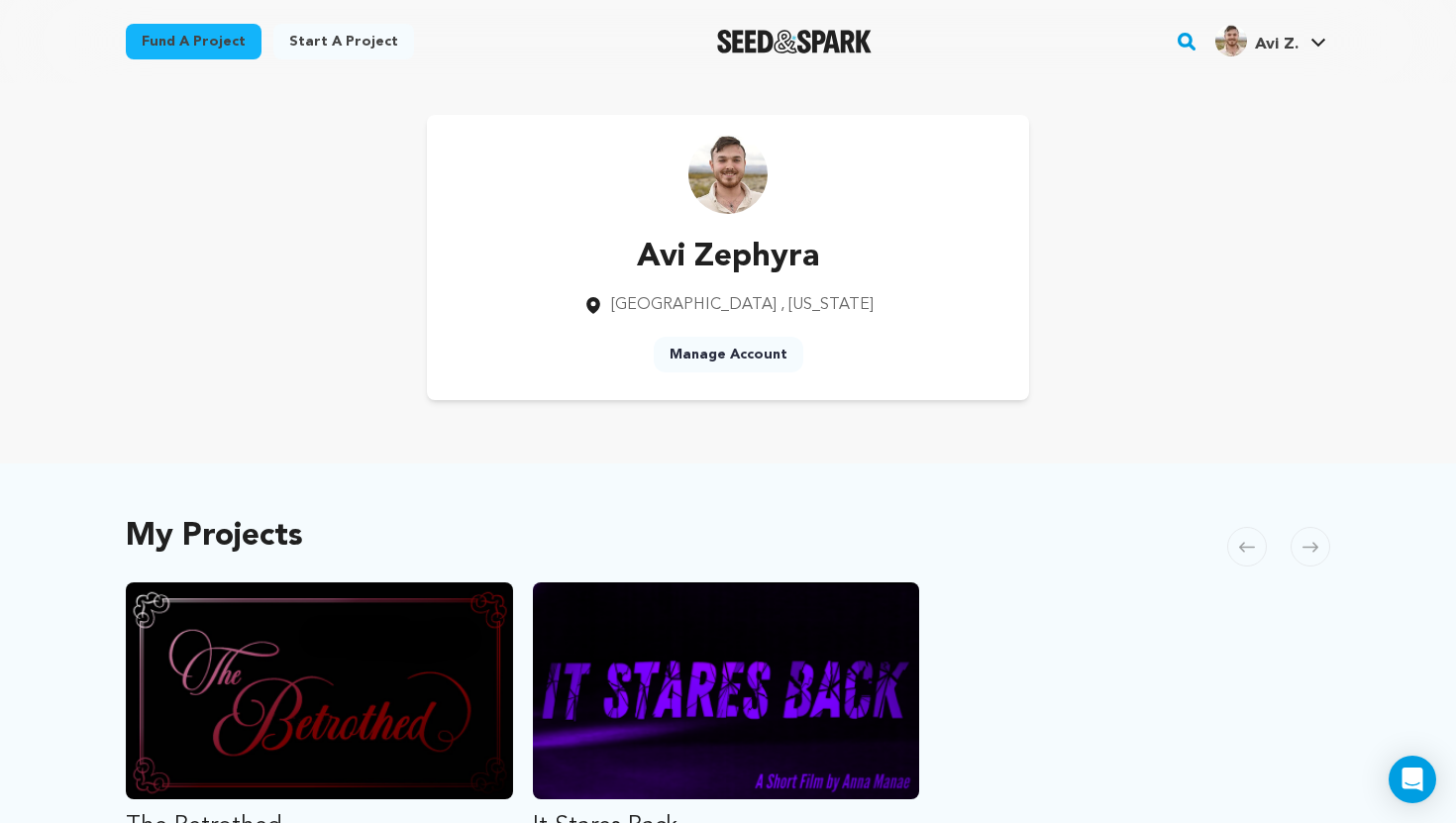 click on "Manage Account" at bounding box center (728, 355) 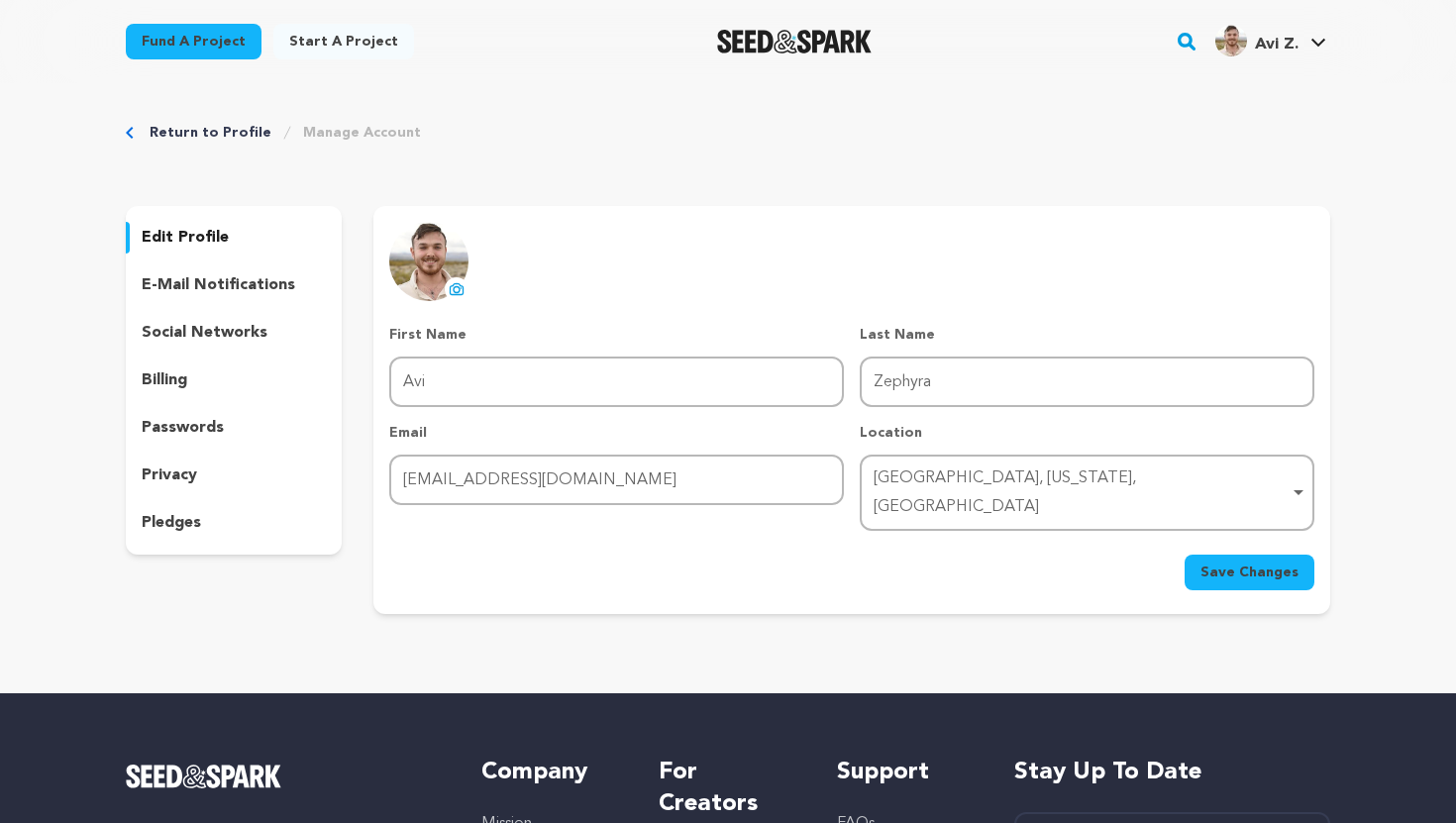 scroll, scrollTop: 0, scrollLeft: 0, axis: both 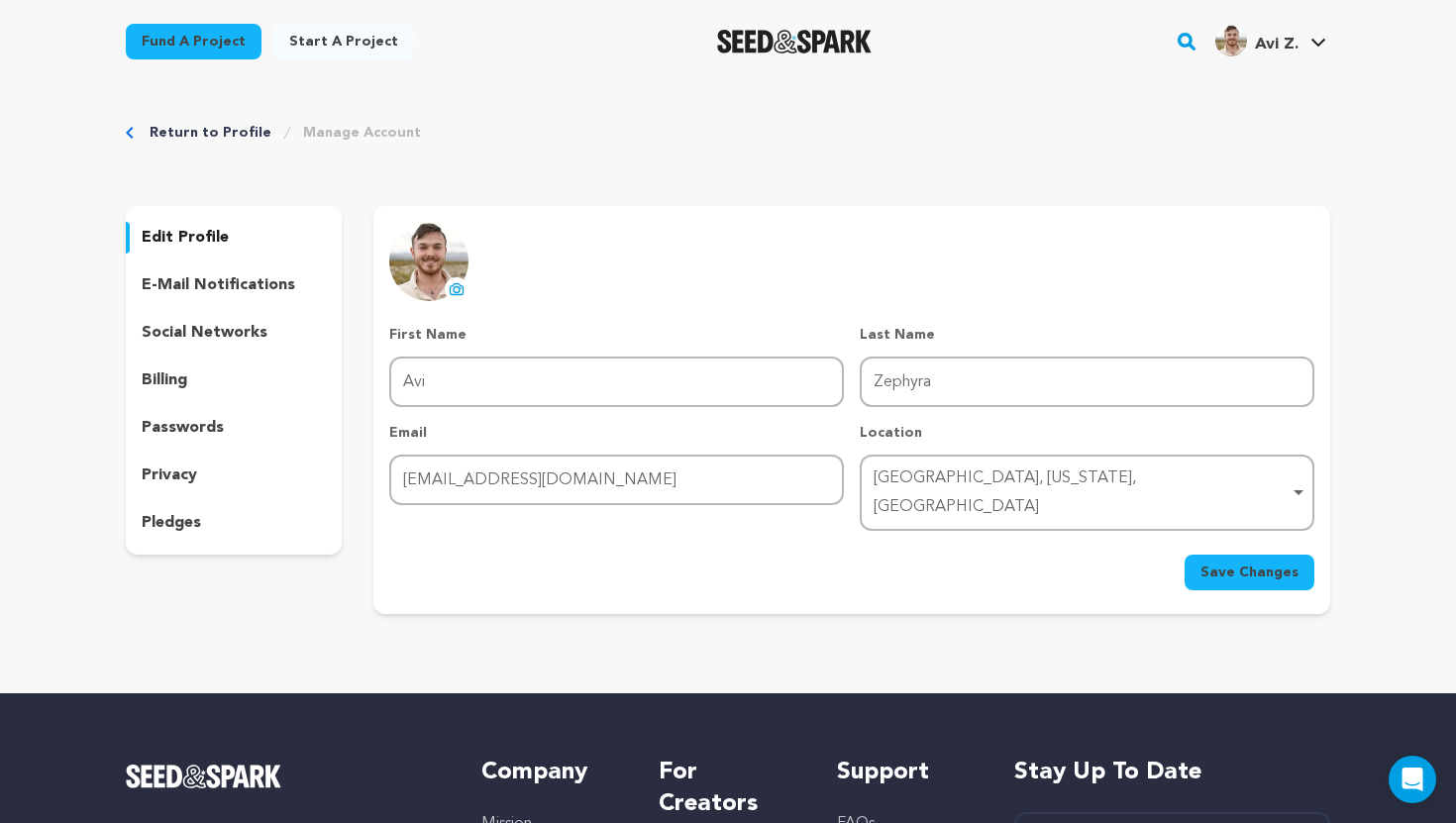 click on "uploading spinner
upload profile image" at bounding box center (457, 289) 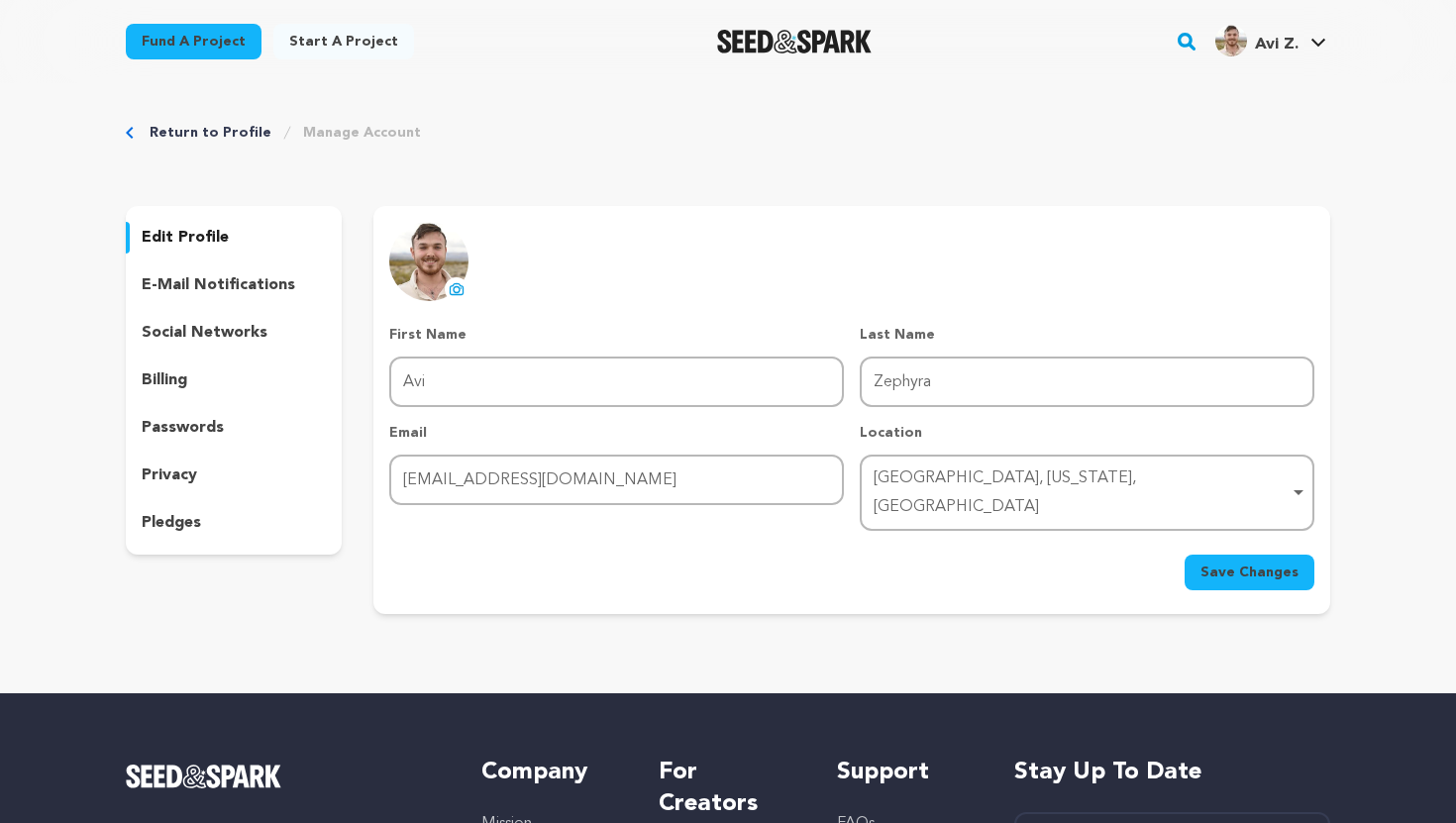 scroll, scrollTop: 0, scrollLeft: 0, axis: both 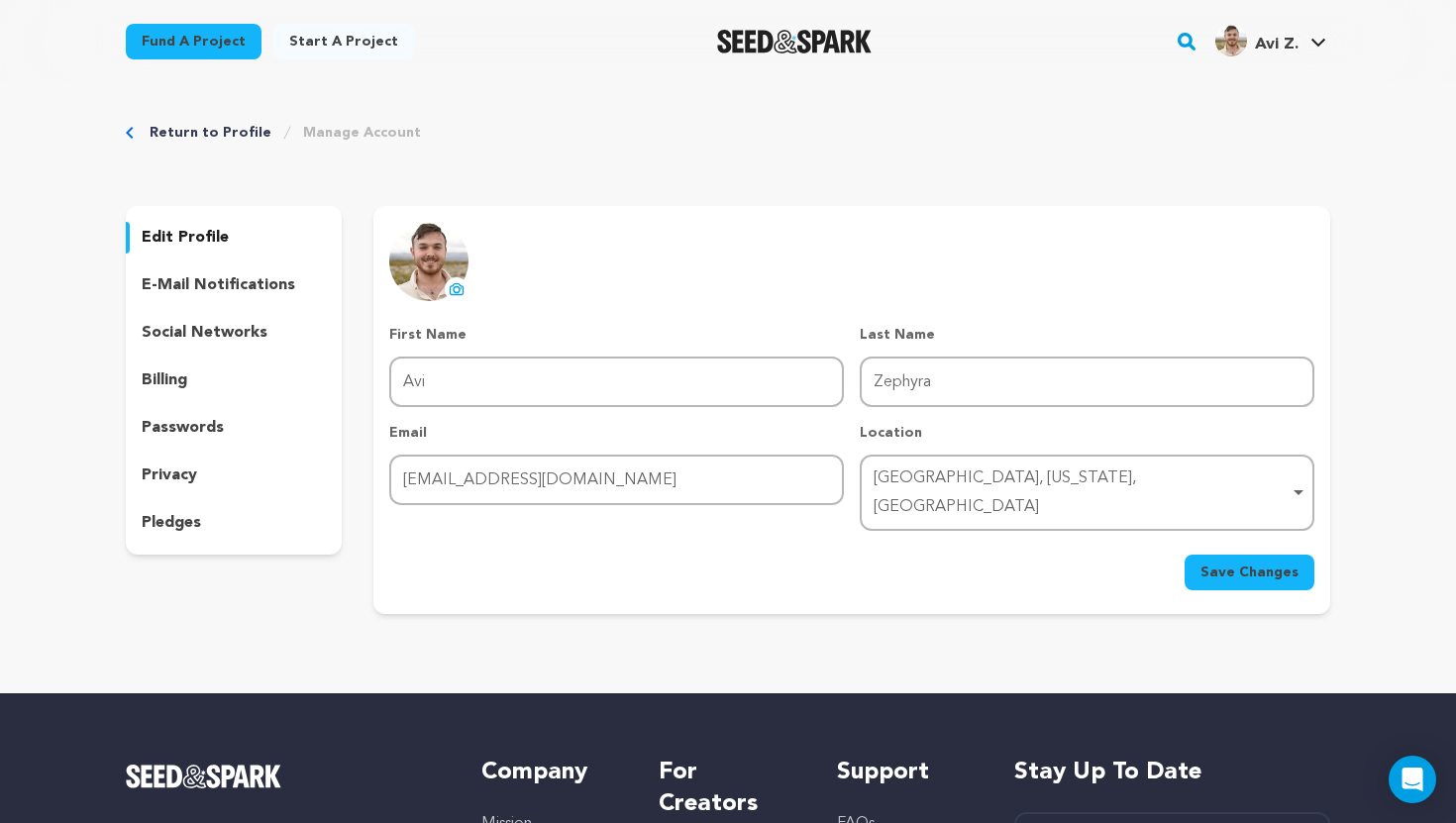 click at bounding box center (429, 261) 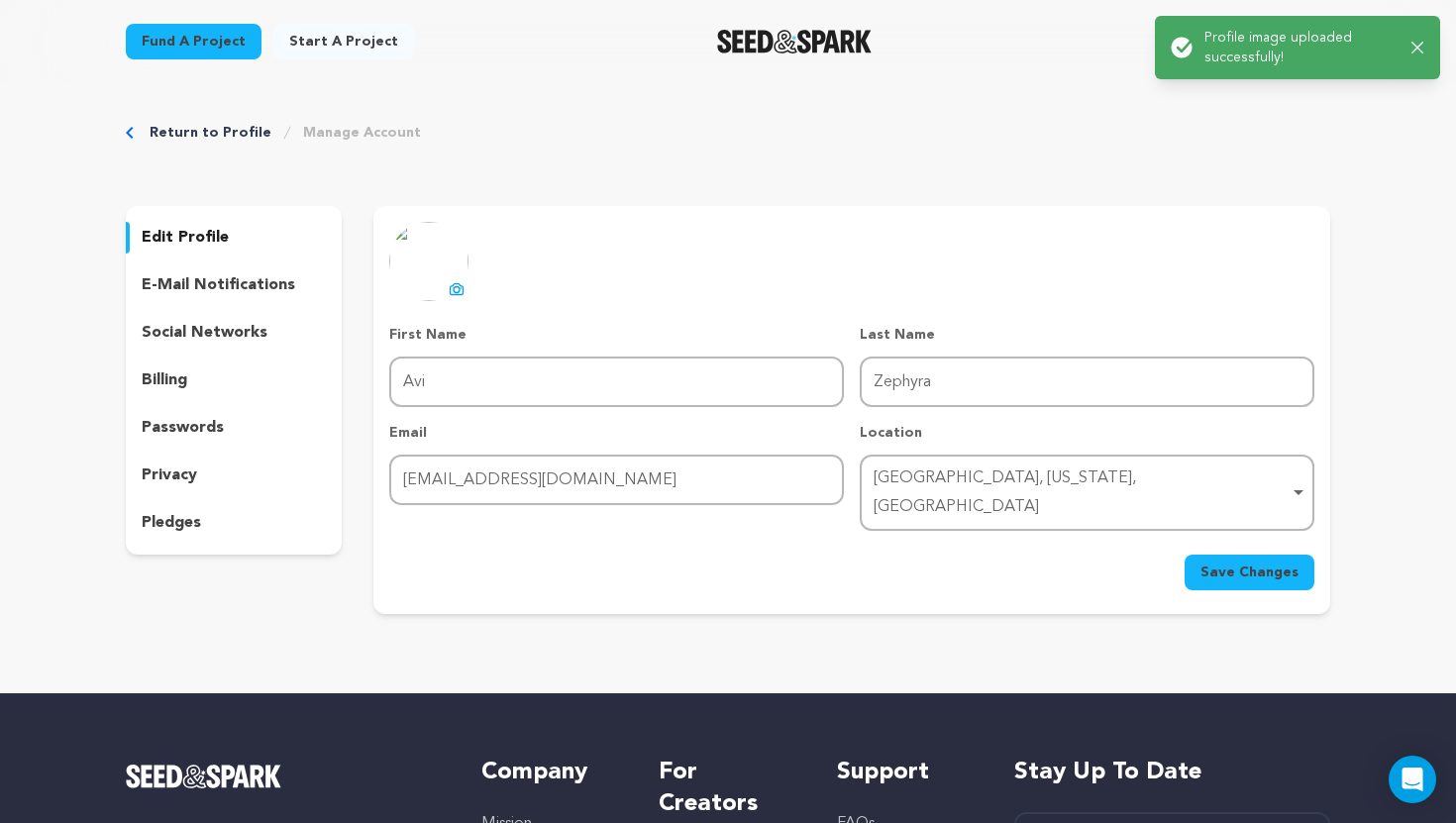 click on "Return to Profile
Manage Account
edit profile
e-mail notifications
social networks
billing
passwords
privacy" at bounding box center [728, 372] 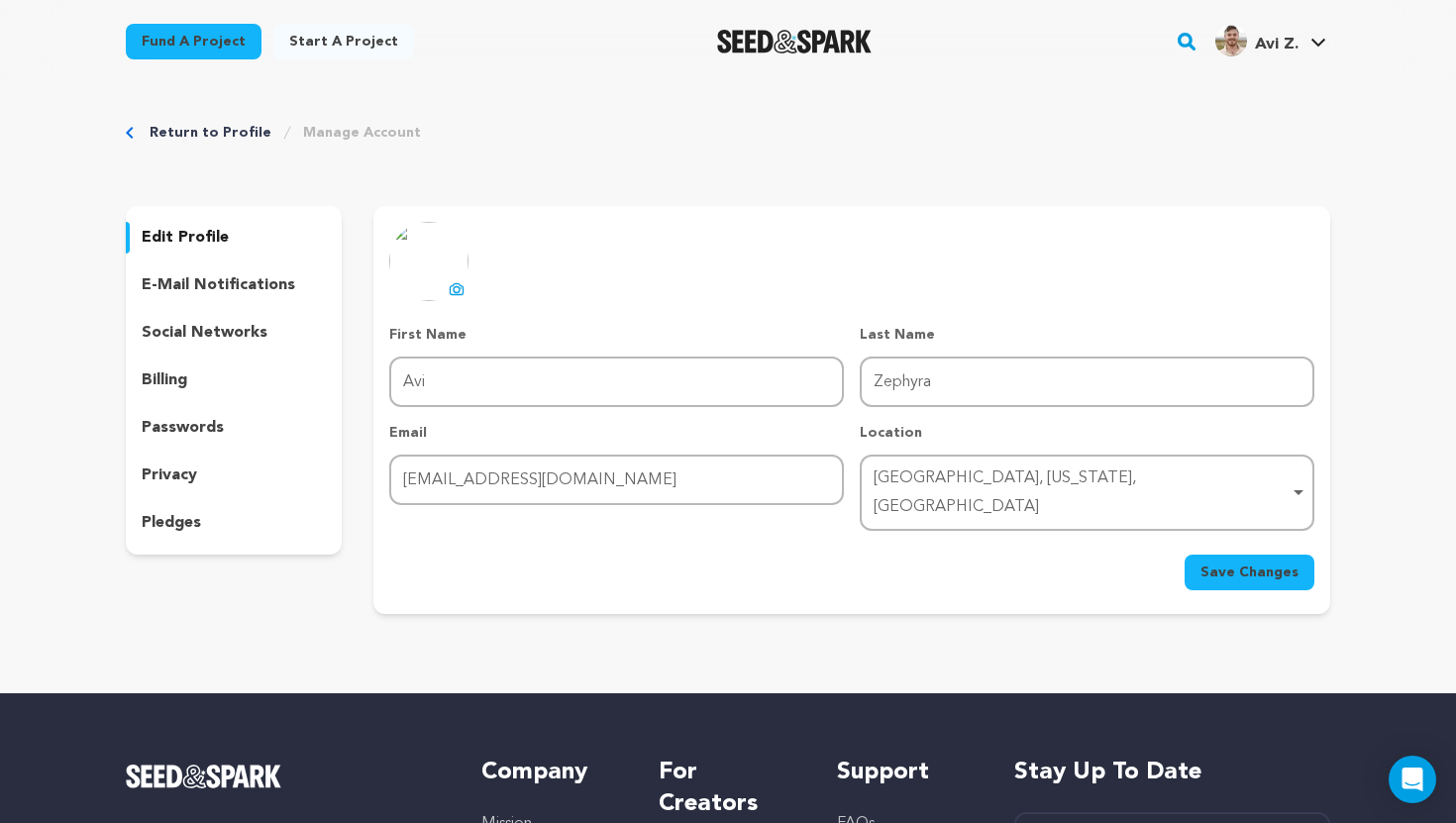 click on "Save Changes" at bounding box center (1249, 572) 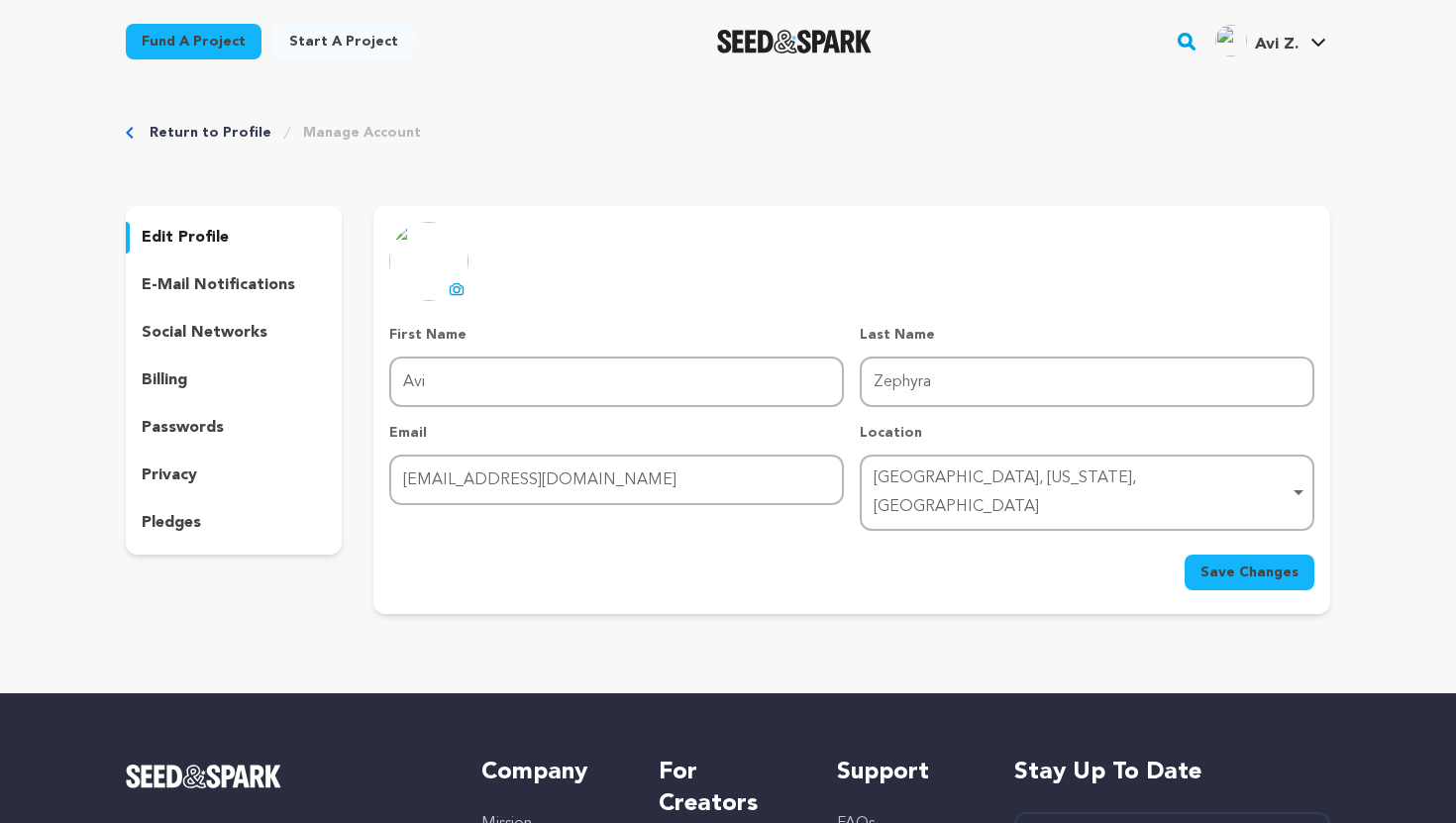 scroll, scrollTop: 0, scrollLeft: 0, axis: both 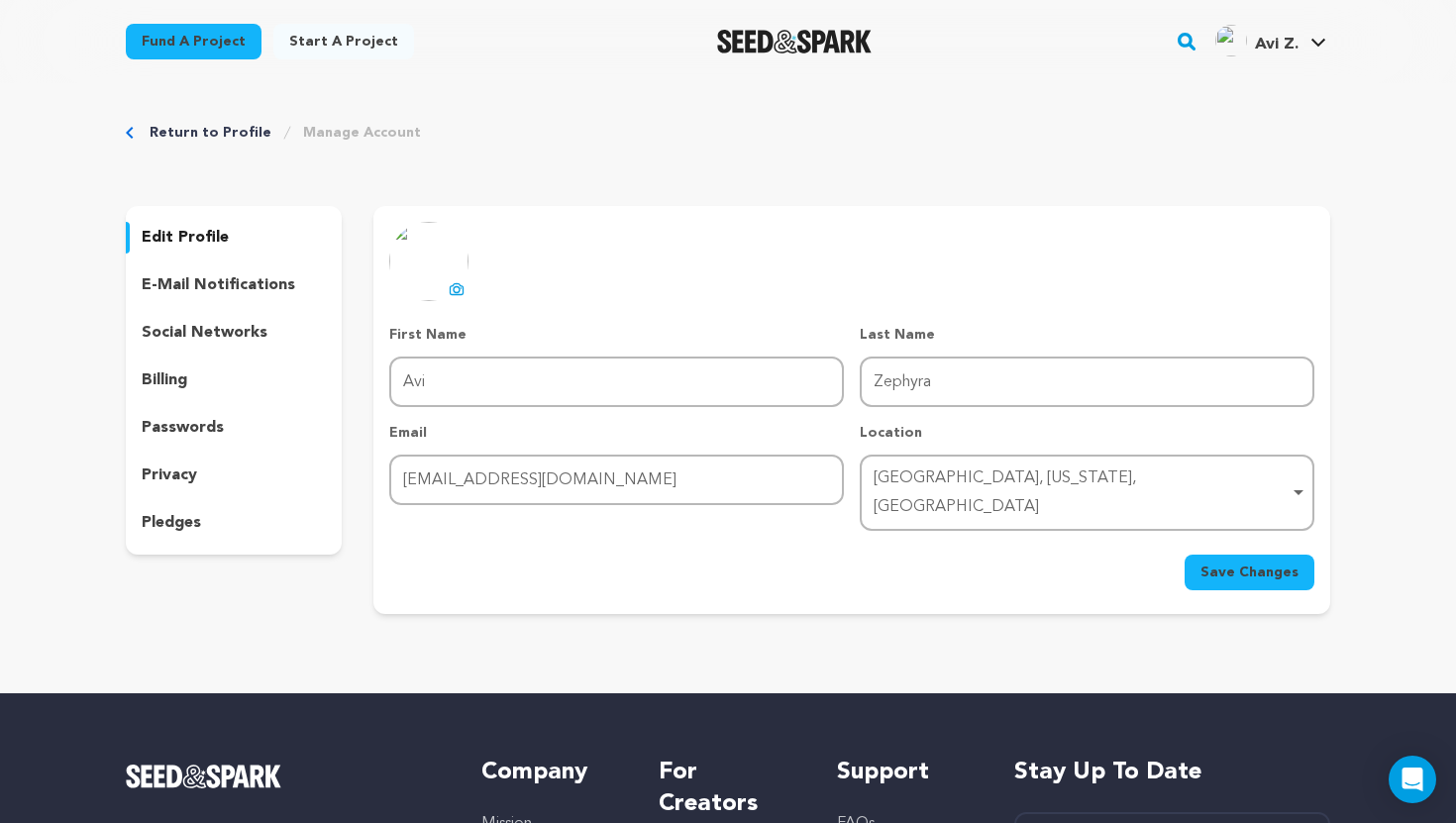 click on "Save Changes" at bounding box center (1249, 572) 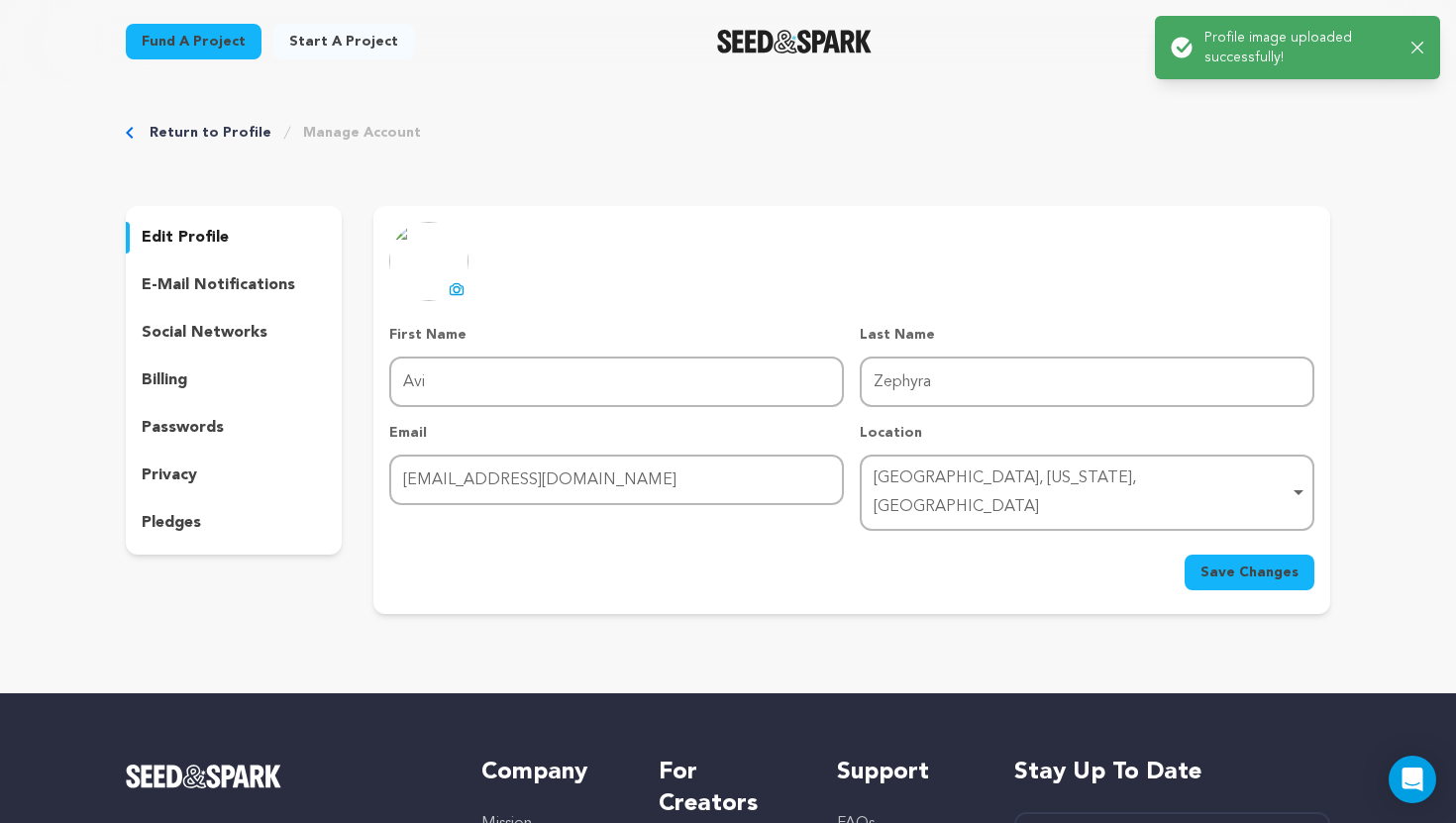 click on "Save Changes" at bounding box center (1249, 572) 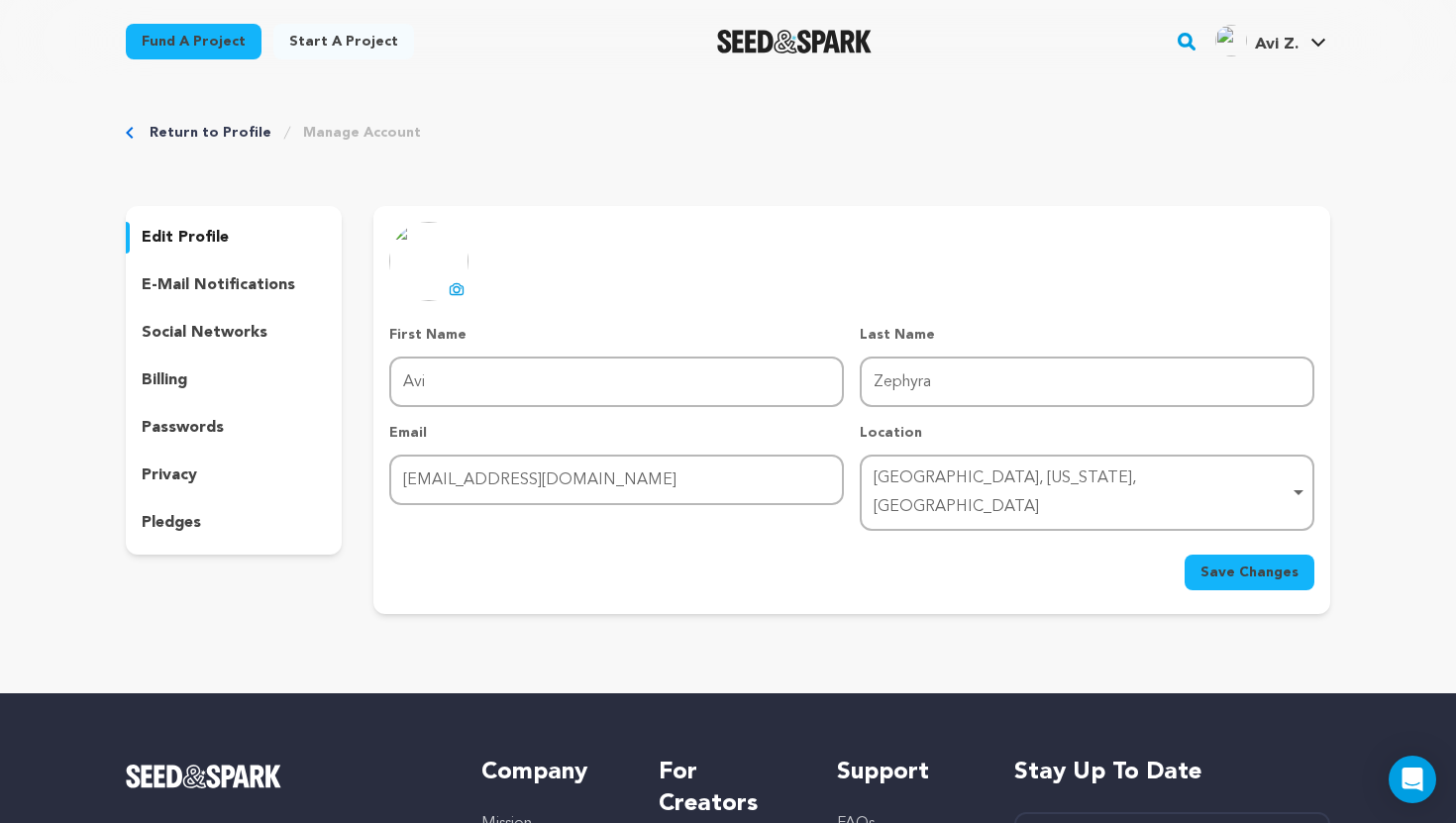 click on "e-mail notifications" at bounding box center (218, 285) 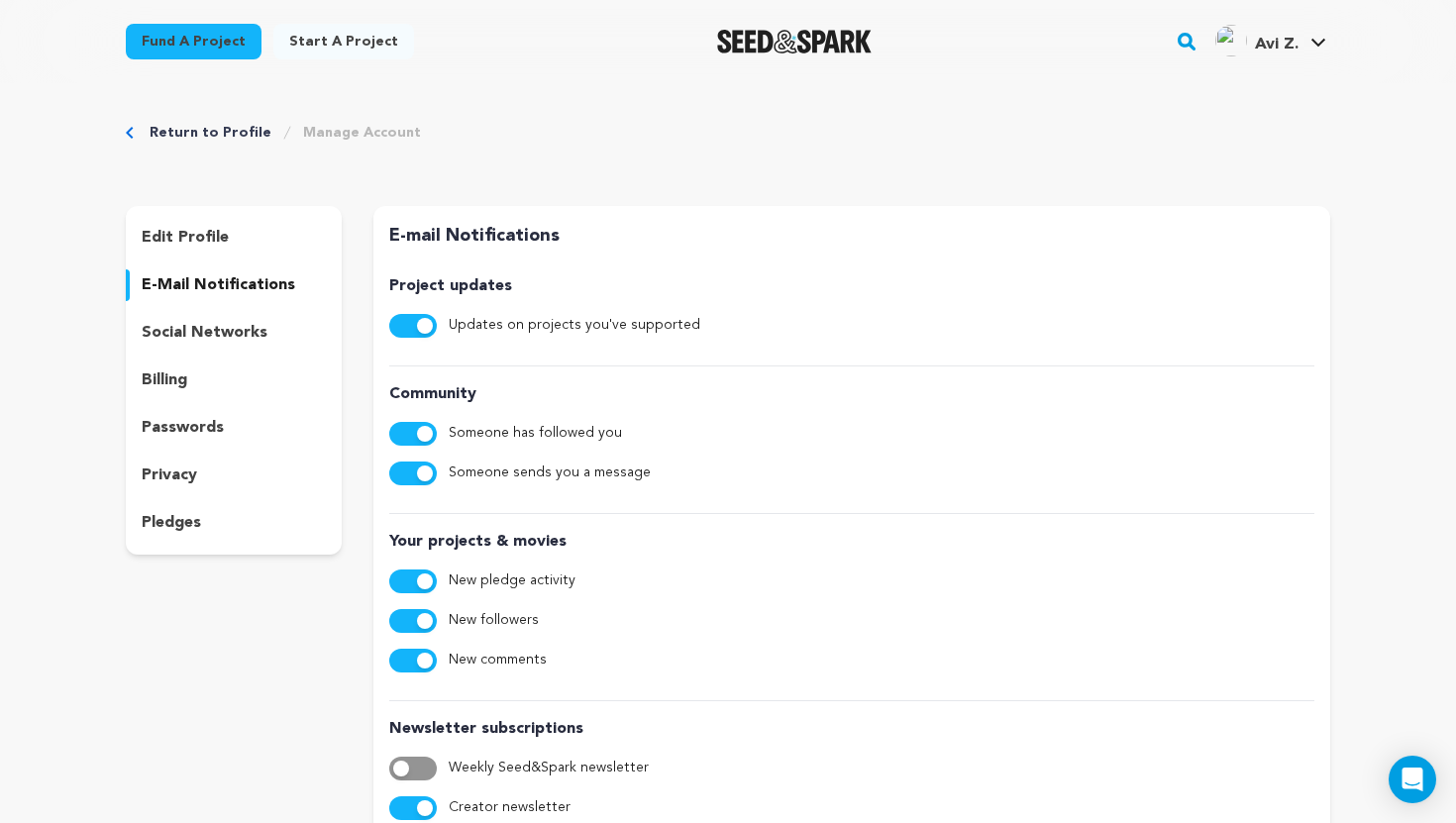 click on "social networks" at bounding box center [204, 333] 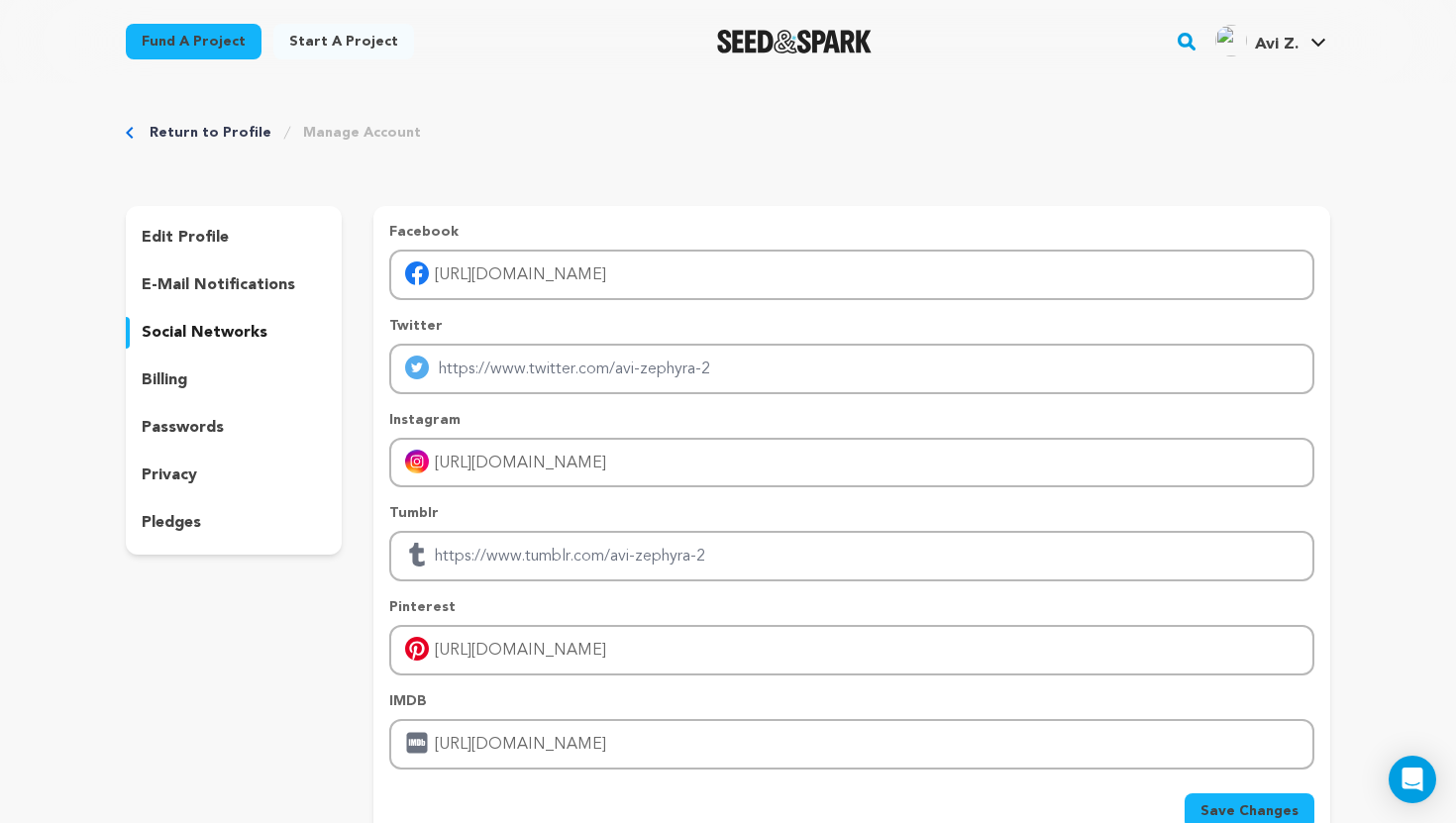 click on "billing" at bounding box center (234, 380) 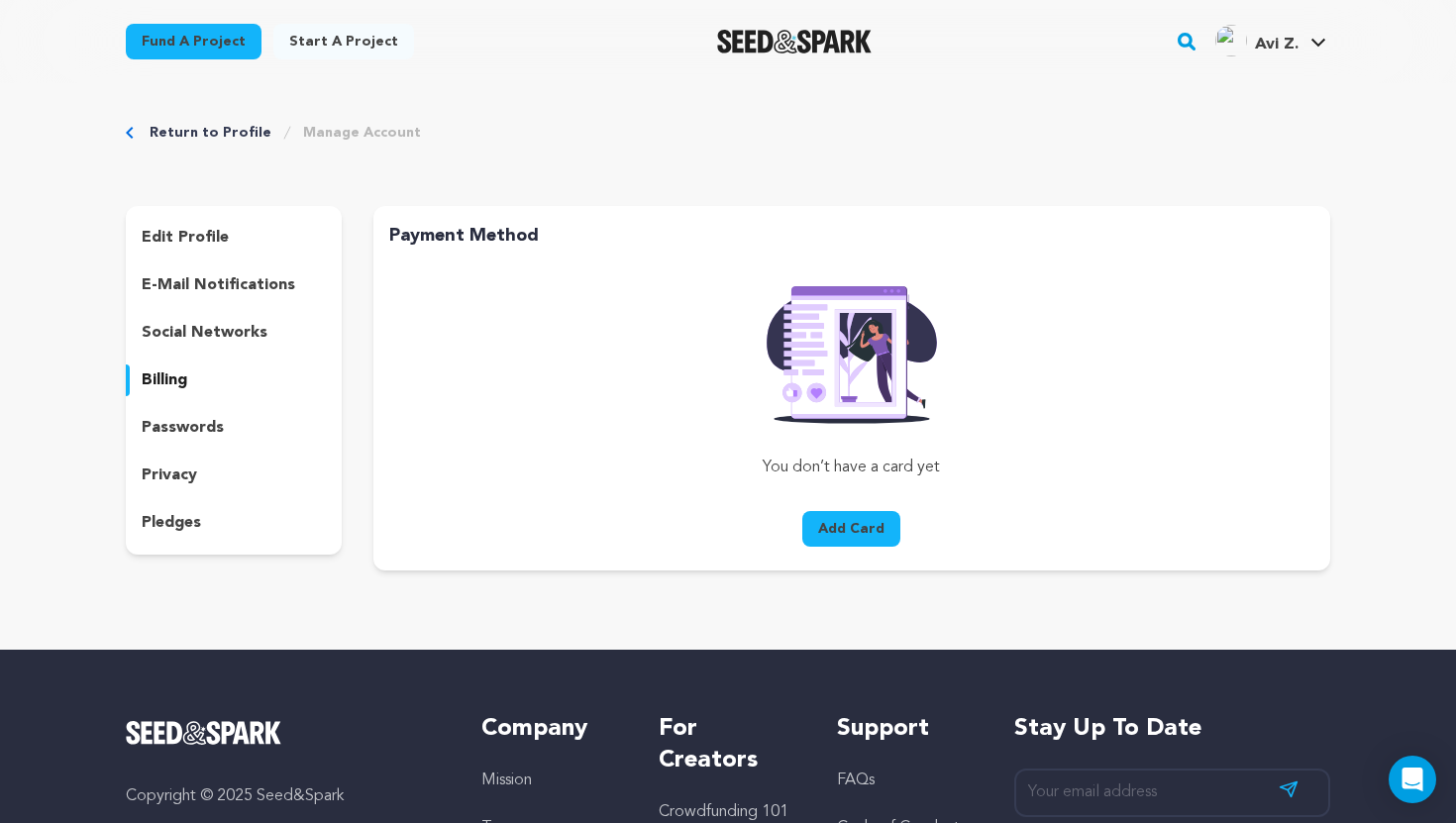 click on "passwords" at bounding box center (234, 428) 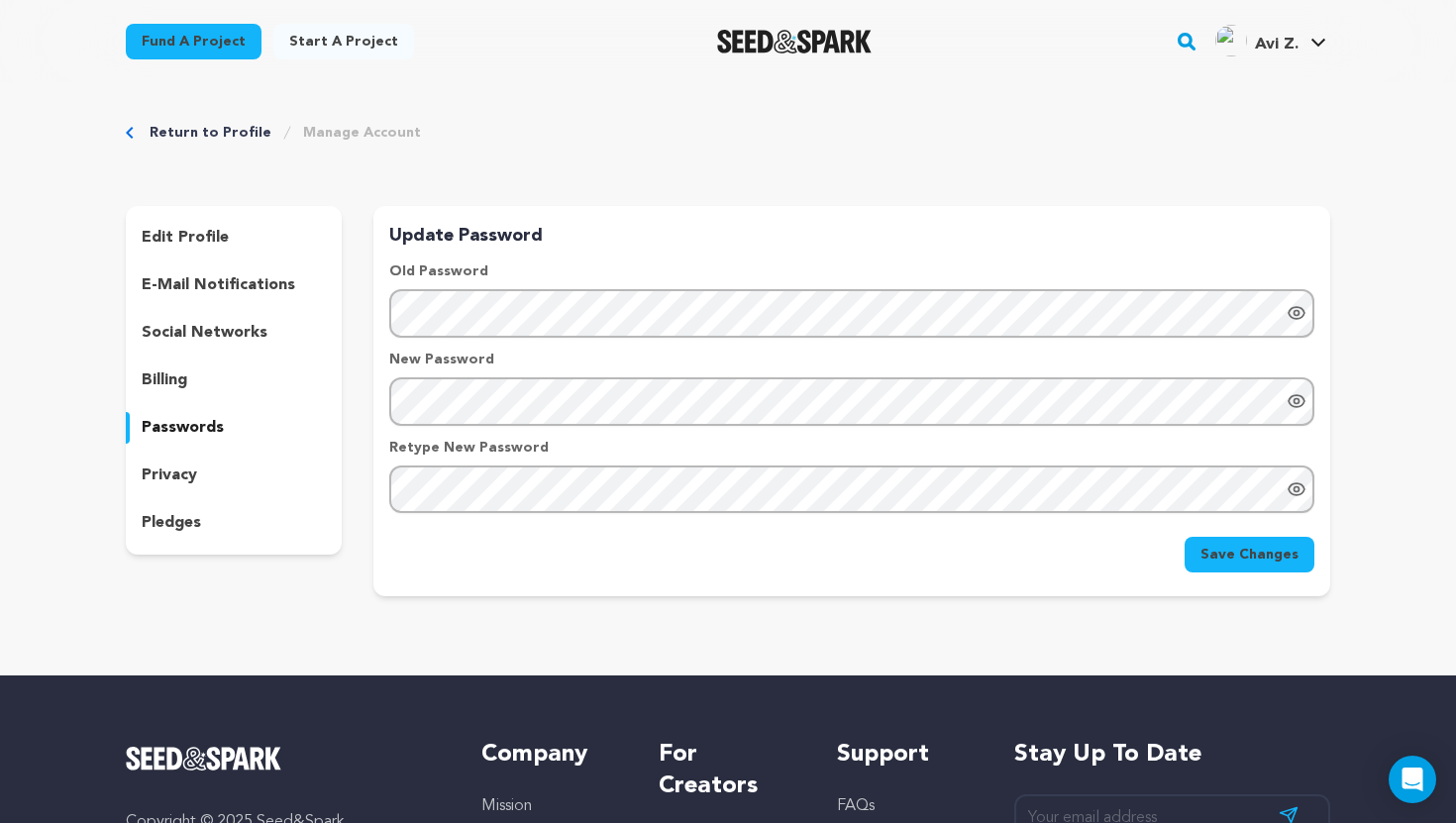 click on "privacy" at bounding box center [234, 475] 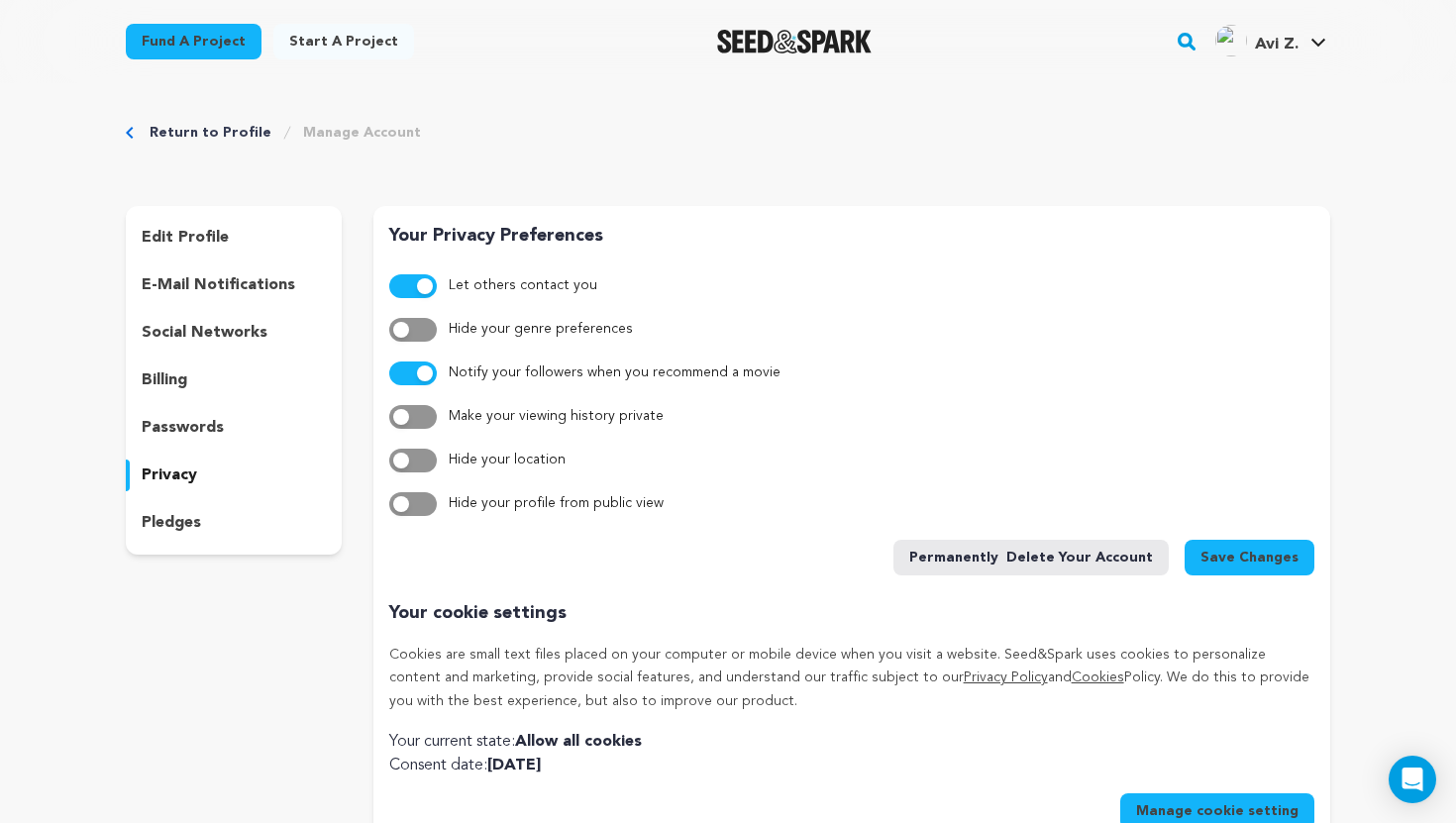 click on "Return to Profile" at bounding box center [210, 133] 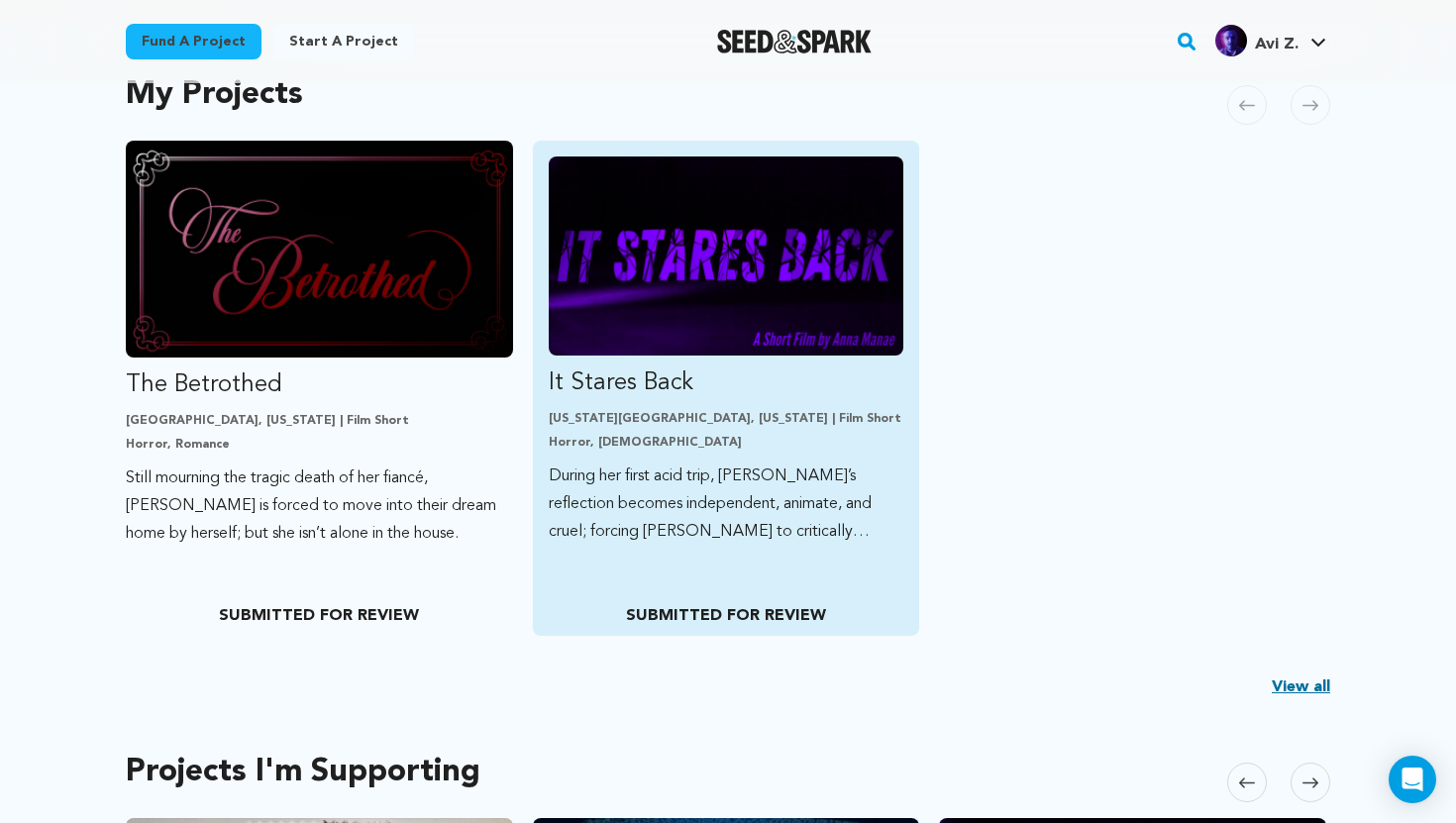 scroll, scrollTop: 444, scrollLeft: 0, axis: vertical 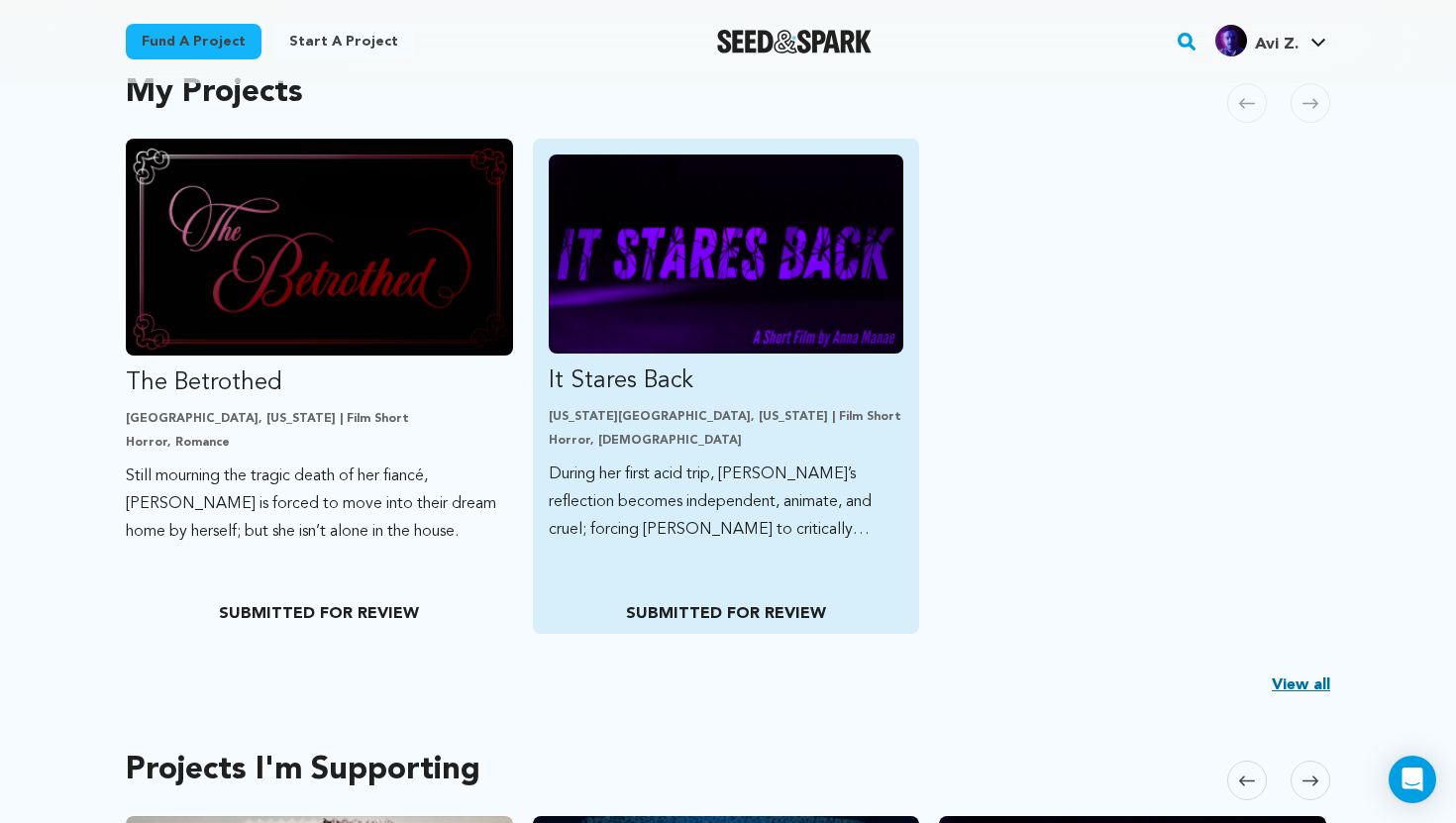 click on "Horror, LGBTQ" at bounding box center [726, 441] 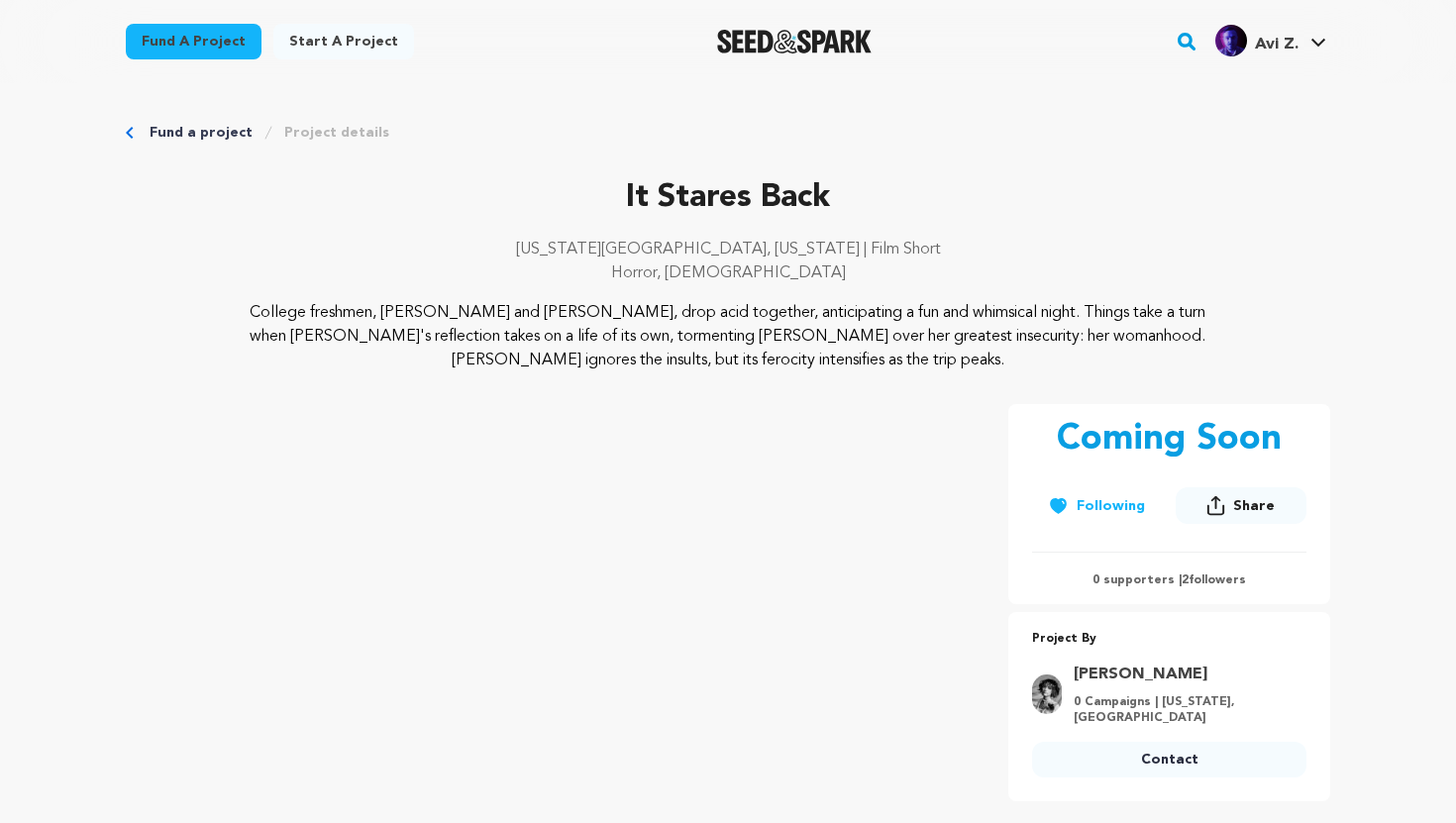 scroll, scrollTop: 0, scrollLeft: 0, axis: both 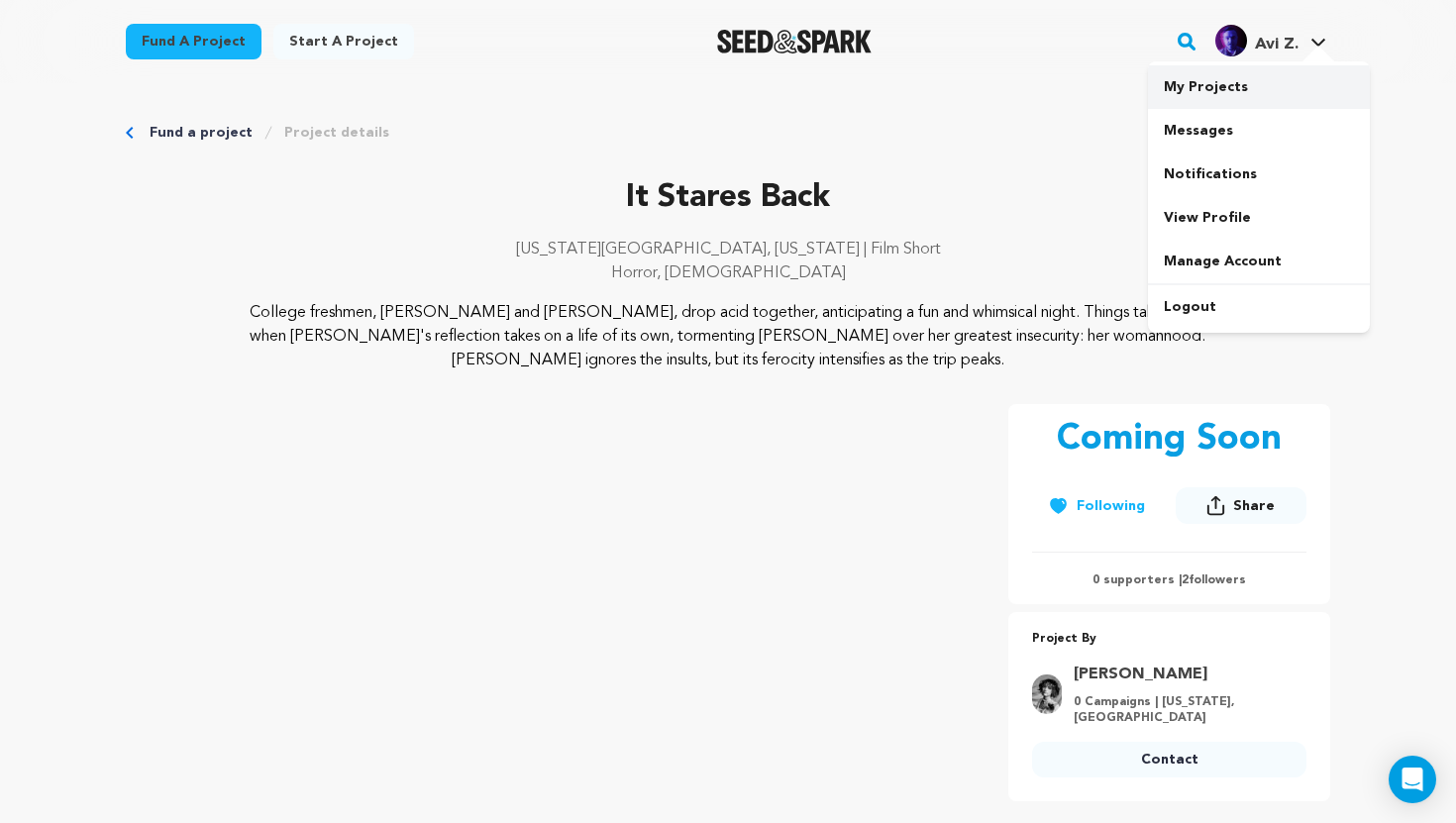 click on "My Projects" at bounding box center [1259, 87] 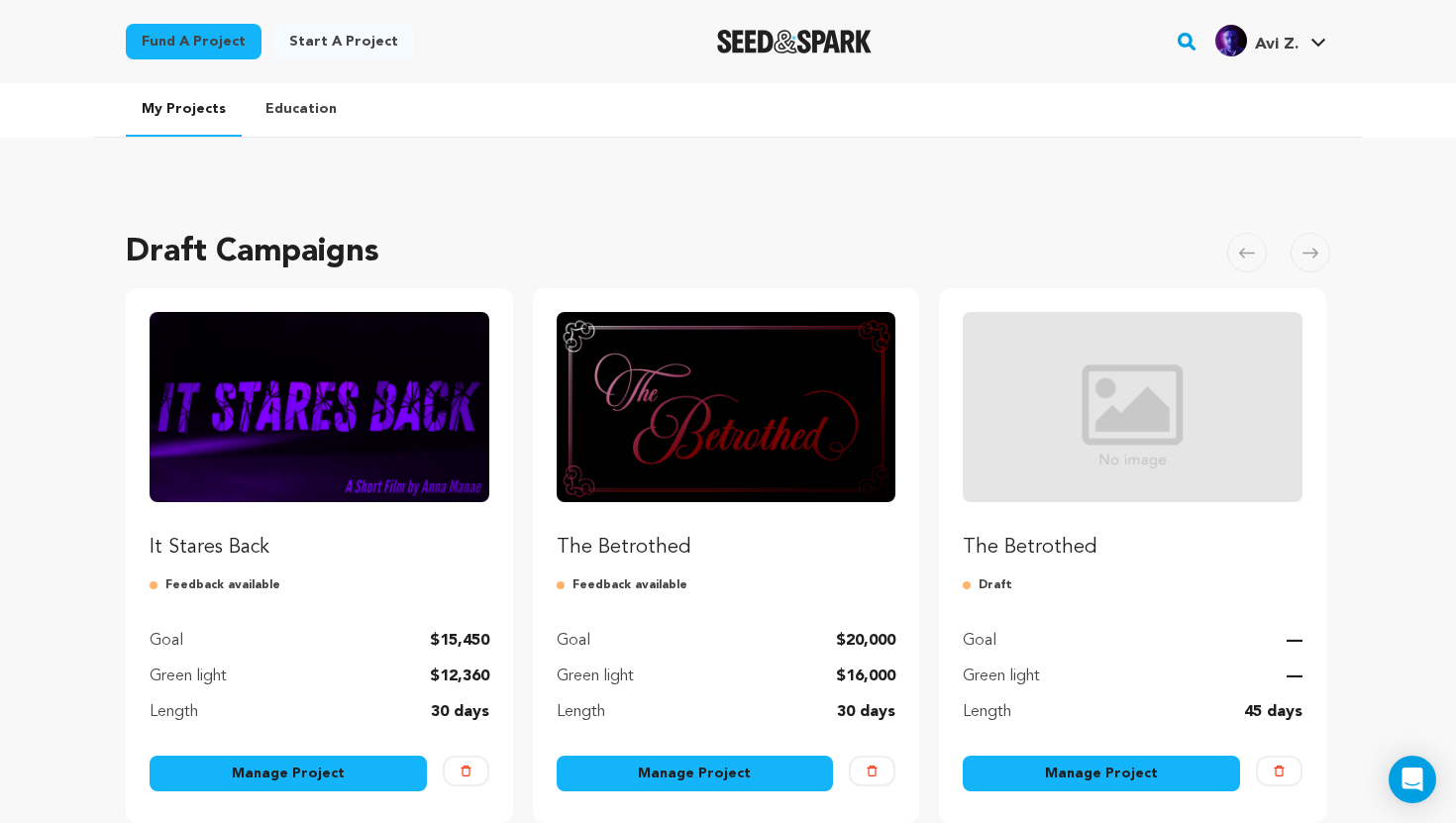 scroll, scrollTop: 40, scrollLeft: 0, axis: vertical 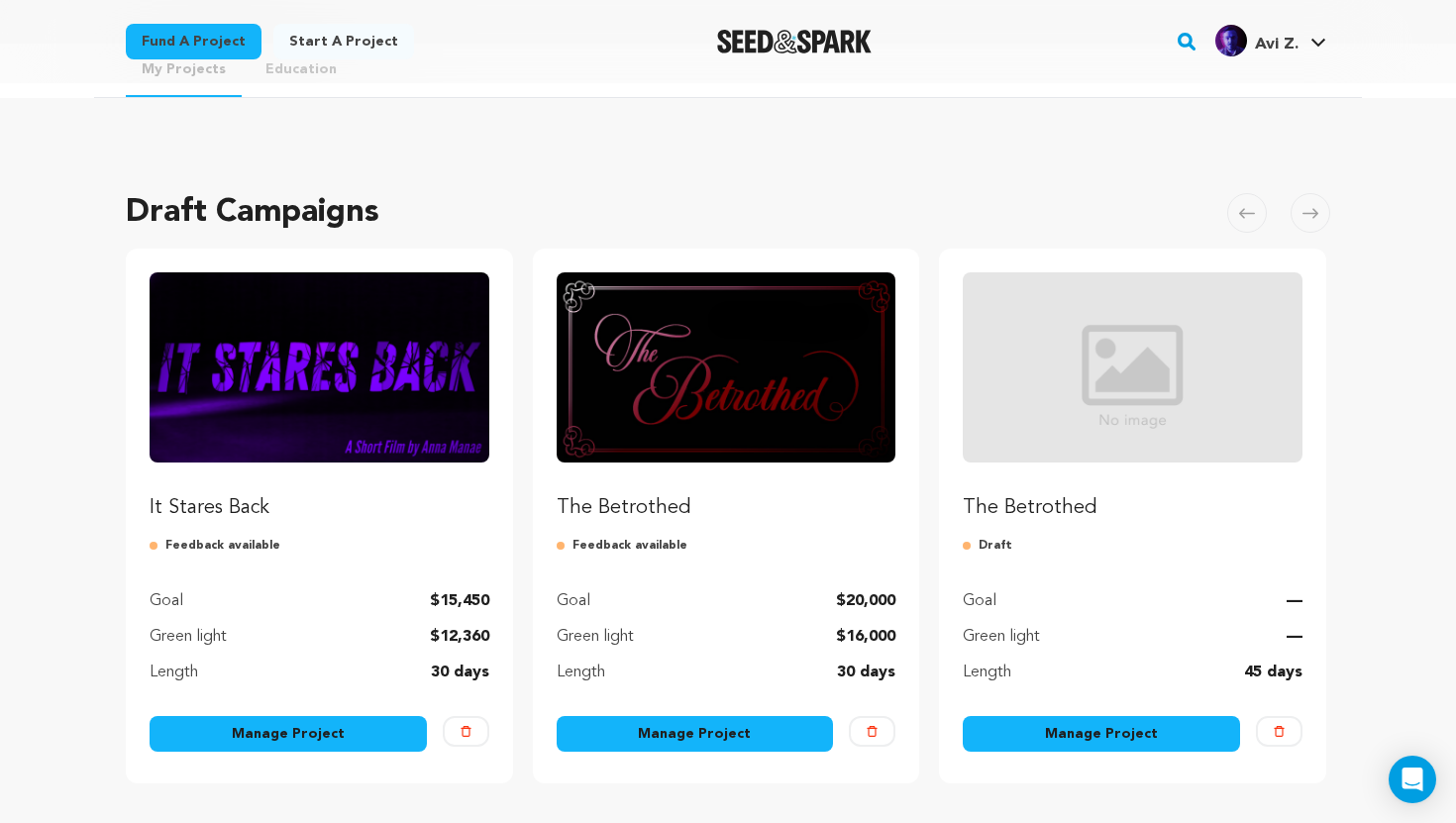 click on "Manage Project" at bounding box center [288, 734] 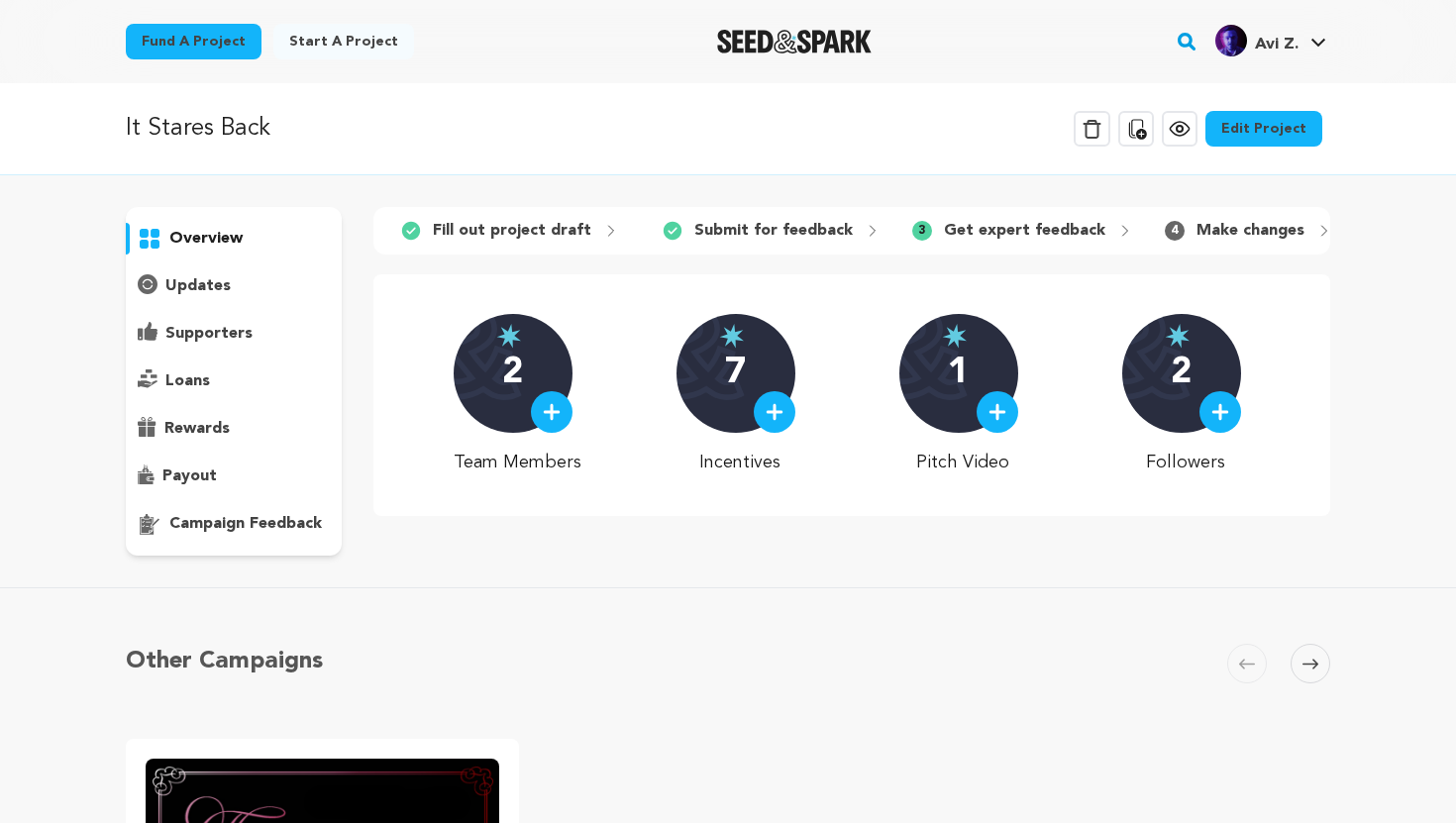 scroll, scrollTop: 0, scrollLeft: 0, axis: both 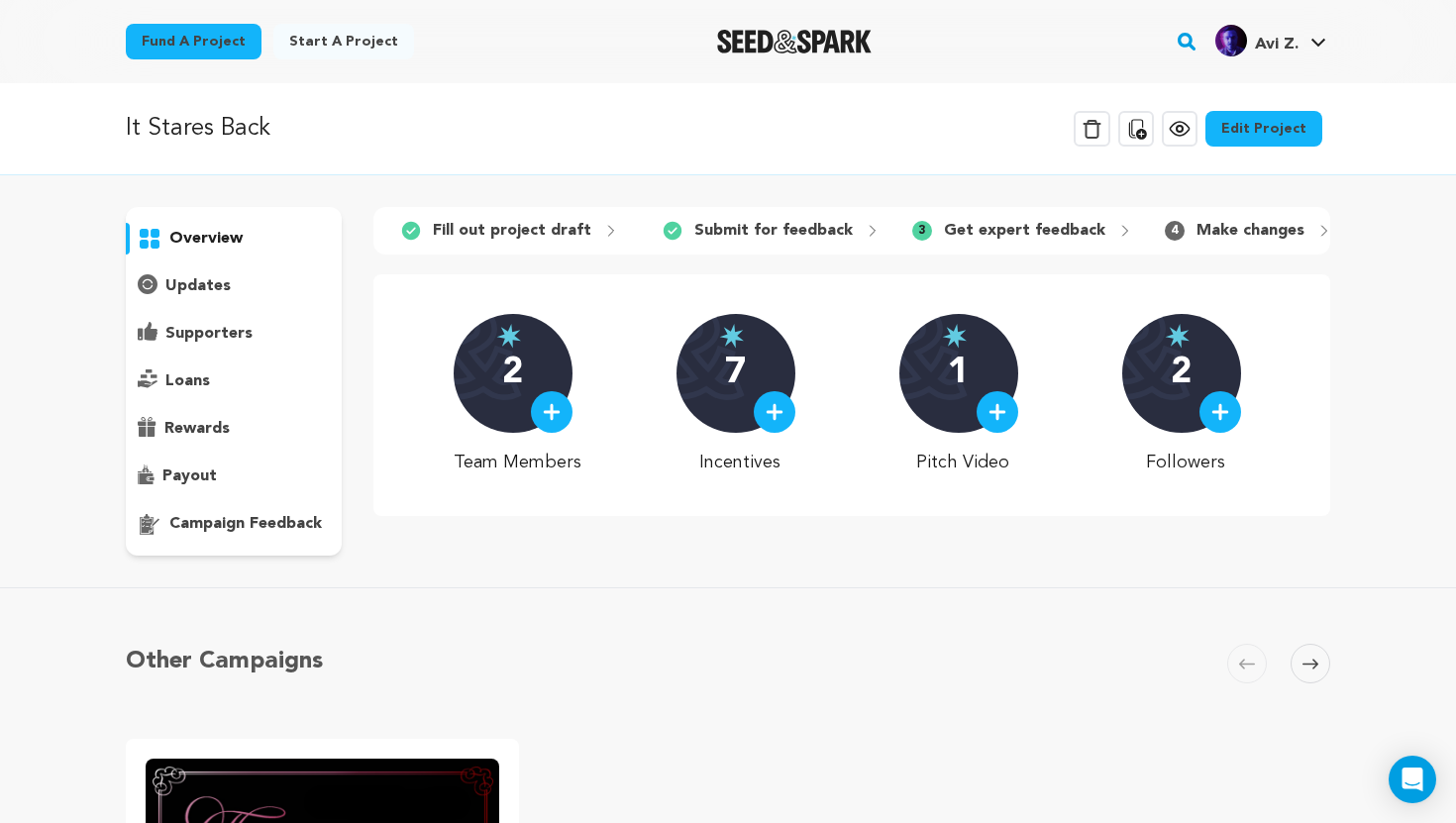 click at bounding box center [552, 412] 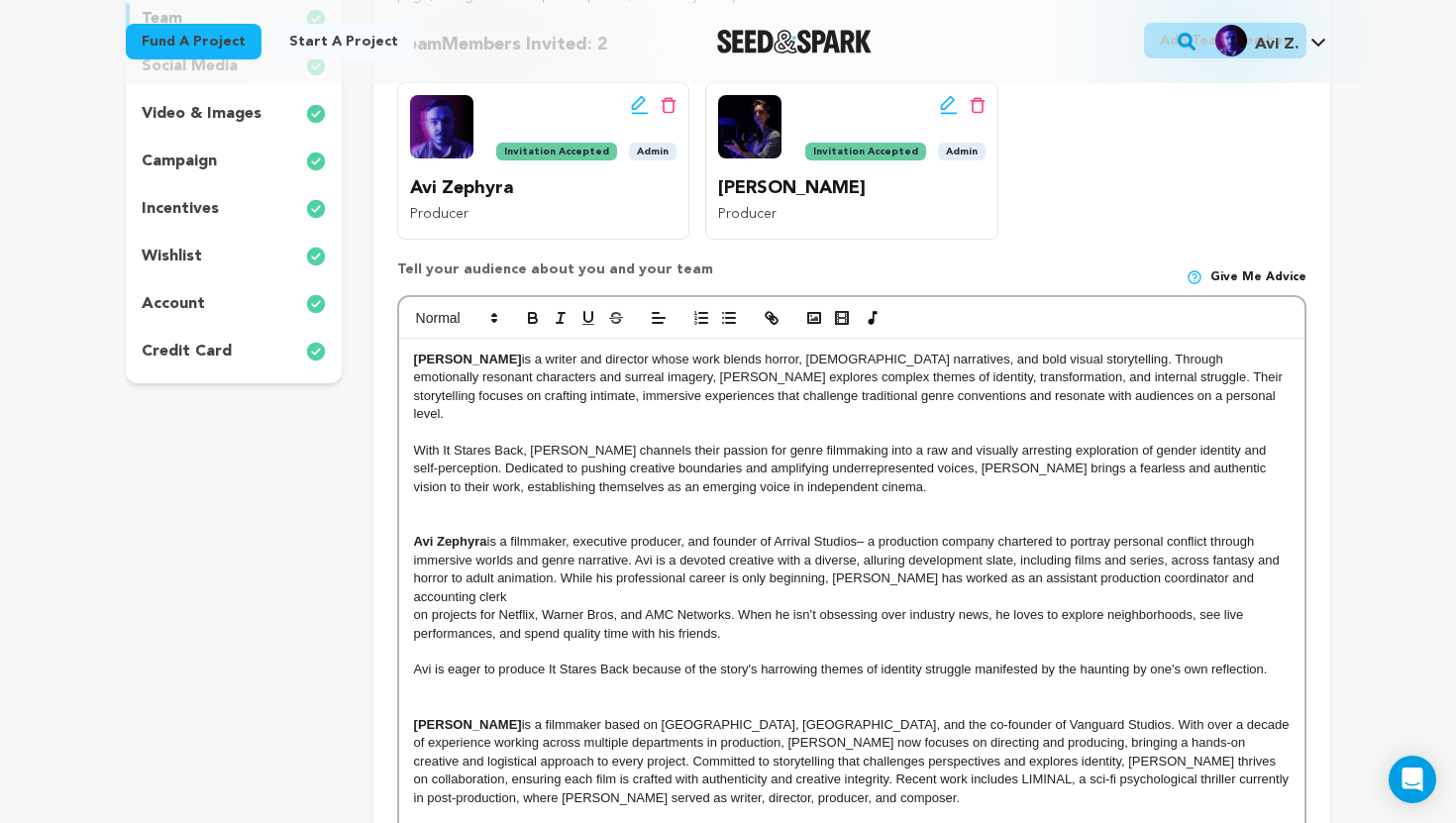 scroll, scrollTop: 473, scrollLeft: 0, axis: vertical 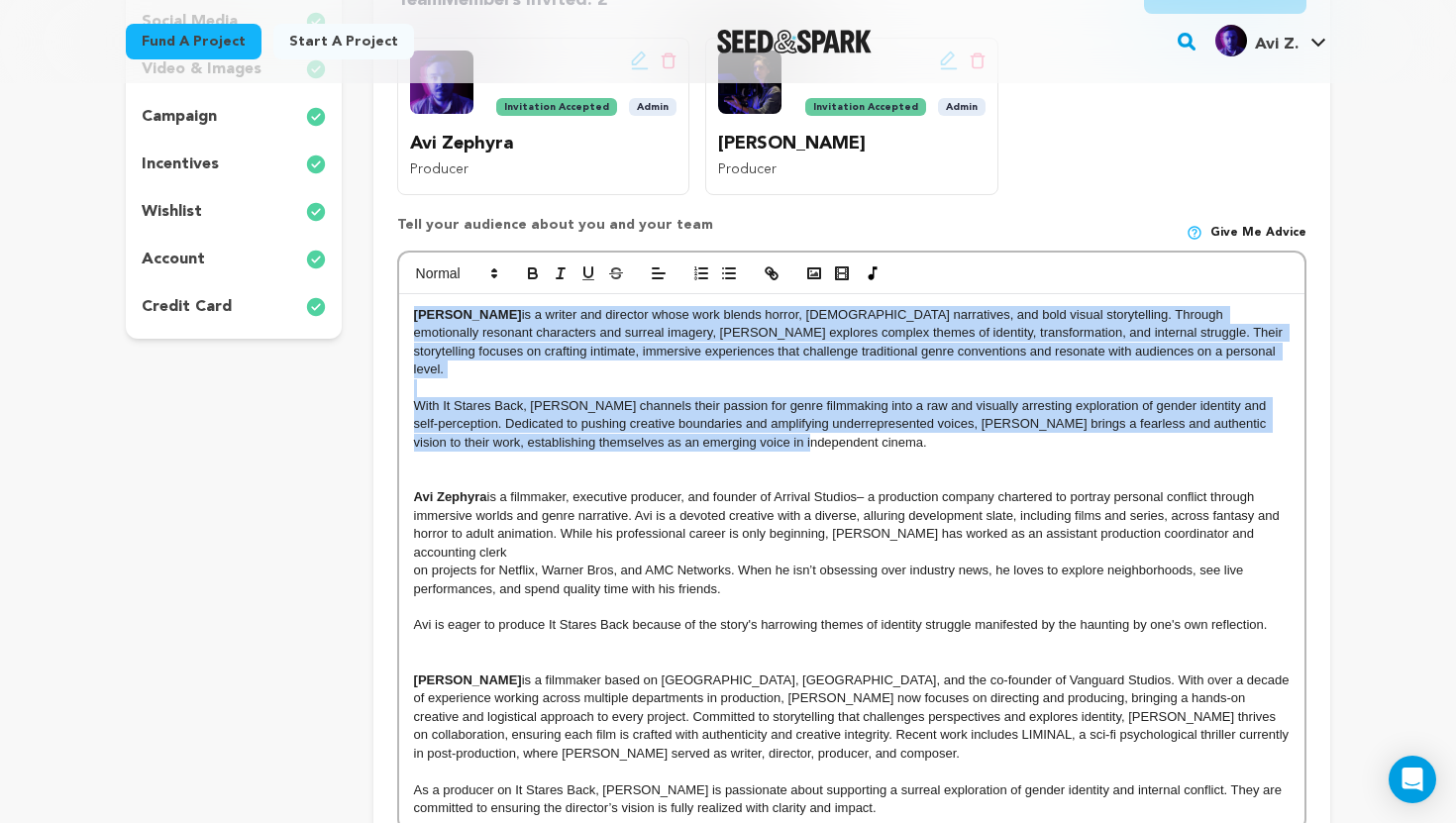 drag, startPoint x: 410, startPoint y: 314, endPoint x: 758, endPoint y: 432, distance: 367.4616 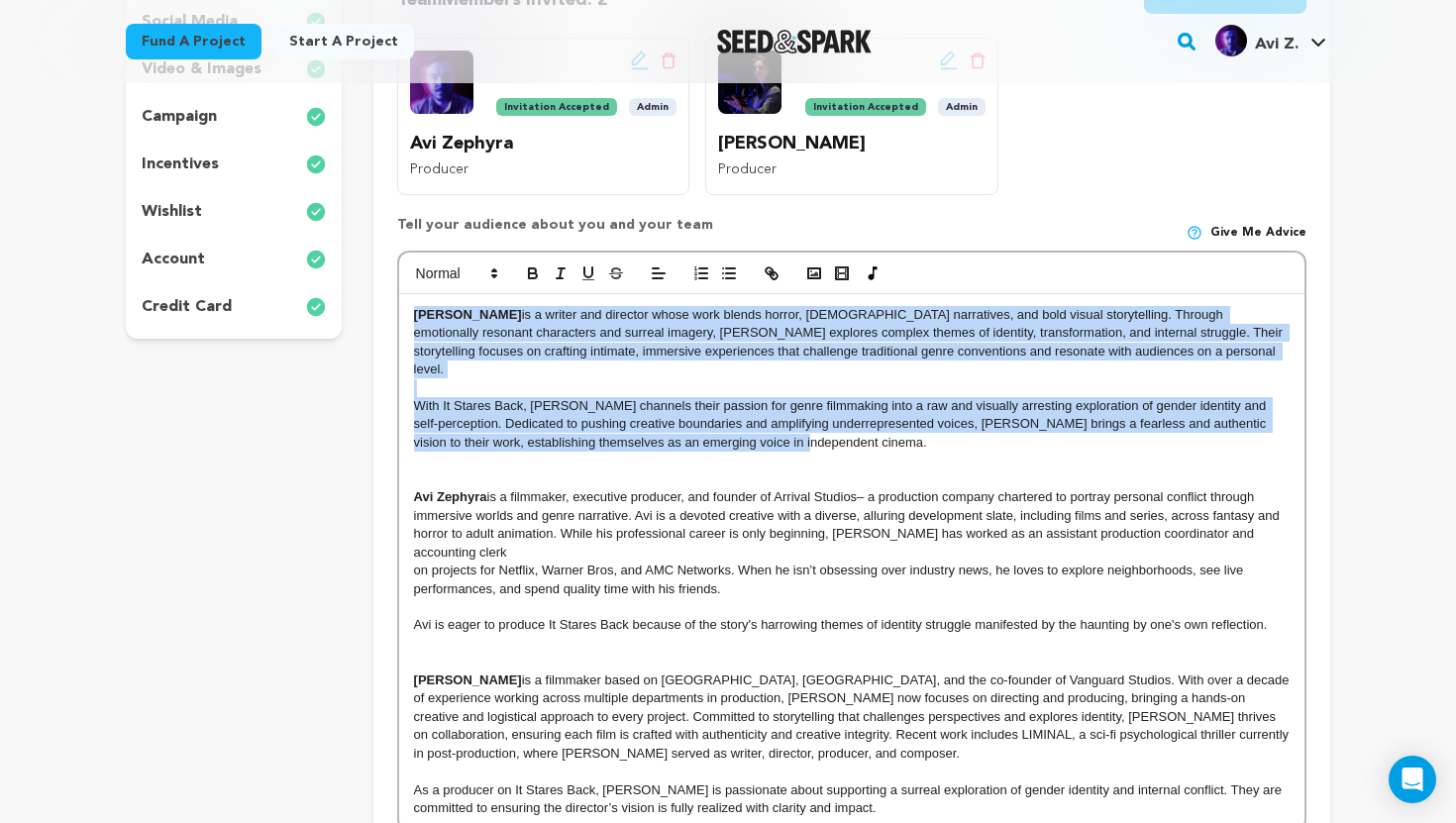 copy on "Anna Manae  is a writer and director whose work blends horror, queer narratives, and bold visual storytelling. Through emotionally resonant characters and surreal imagery, Anna explores complex themes of identity, transformation, and internal struggle. Their storytelling focuses on crafting intimate, immersive experiences that challenge traditional genre conventions and resonate with audiences on a personal level. With It Stares Back, Anna channels their passion for genre filmmaking into a raw and visually arresting exploration of gender identity and self-perception. Dedicated to pushing creative boundaries and amplifying underrepresented voices, Anna brings a fearless and authentic vision to their work, establishing themselves as an emerging voice in independent cinema." 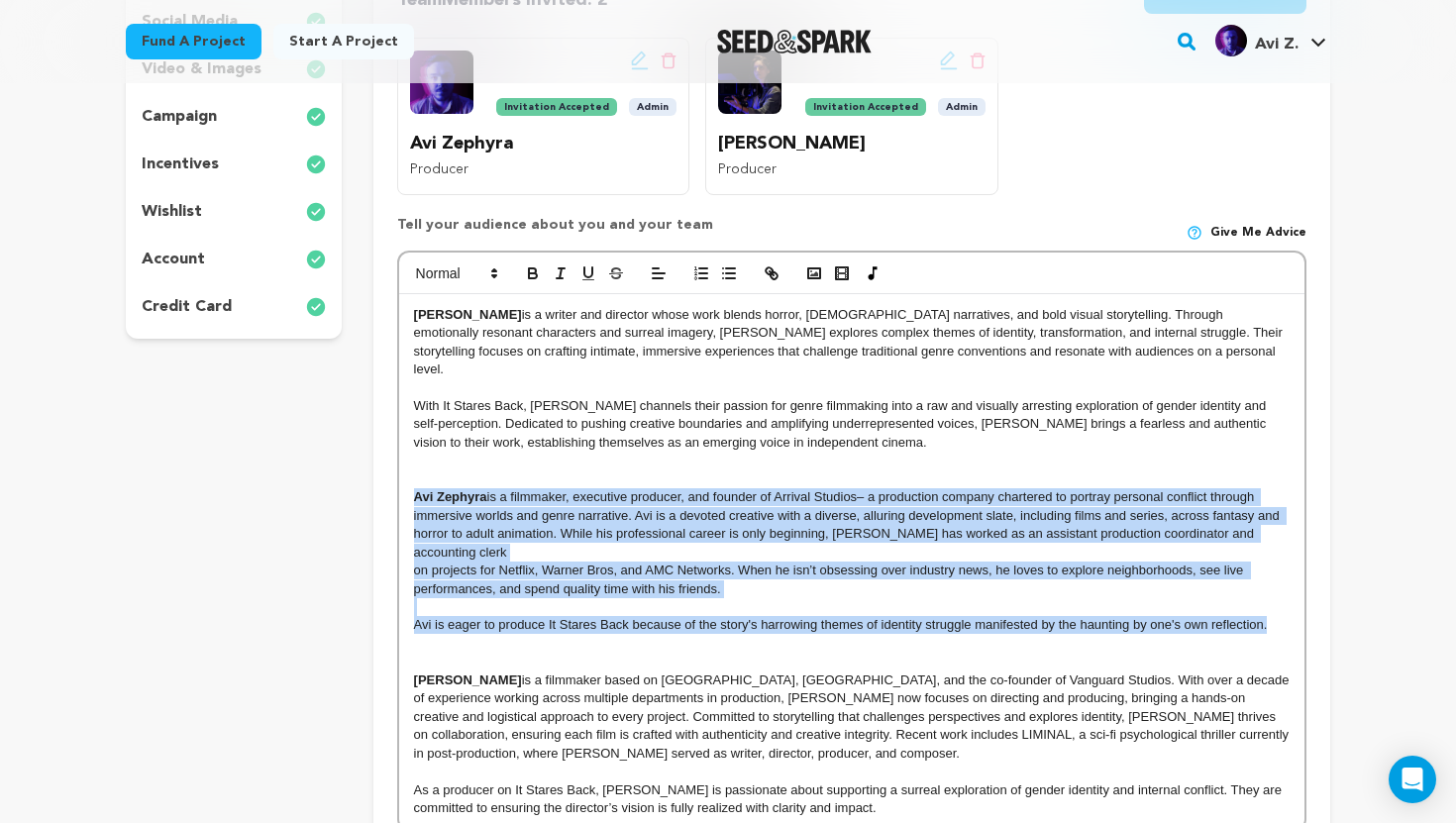 drag, startPoint x: 414, startPoint y: 480, endPoint x: 1288, endPoint y: 597, distance: 881.7965 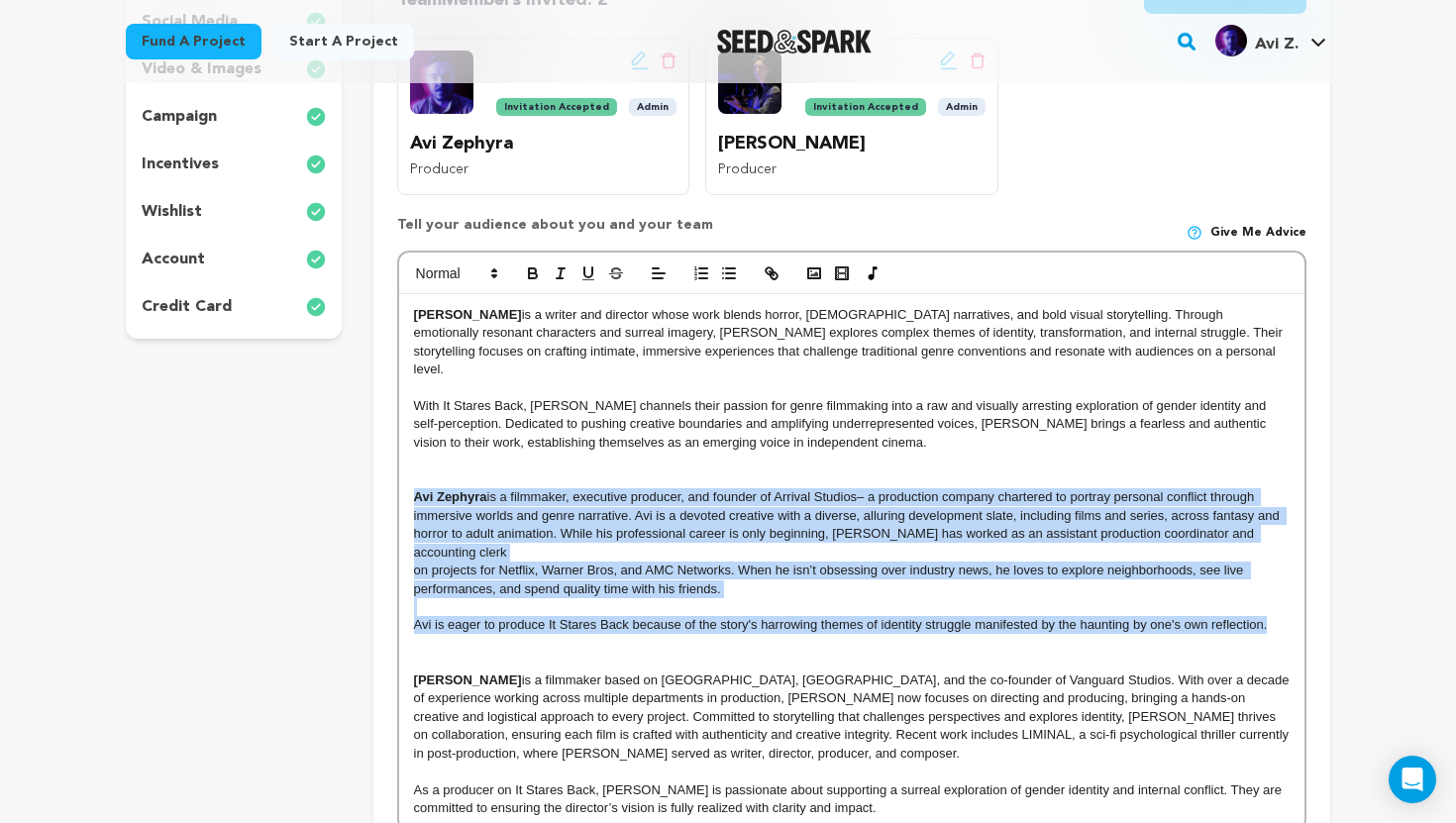 copy on "Avi Zephyra  is a filmmaker, executive producer, and founder of Arrival Studios– a production company chartered to portray personal conflict through immersive worlds and genre narrative. Avi is a devoted creative with a diverse, alluring development slate, including films and series, across fantasy and horror to adult animation. While his professional career is only beginning, Avi has worked as an assistant production coordinator and accounting clerk on projects for Netflix, Warner Bros, and AMC Networks. When he isn’t obsessing over industry news, he loves to explore neighborhoods, see live performances, and spend quality time with his friends. Avi is eager to produce It Stares Back because of the story's harrowing themes of identity struggle manifested by the haunting by one's own reflection." 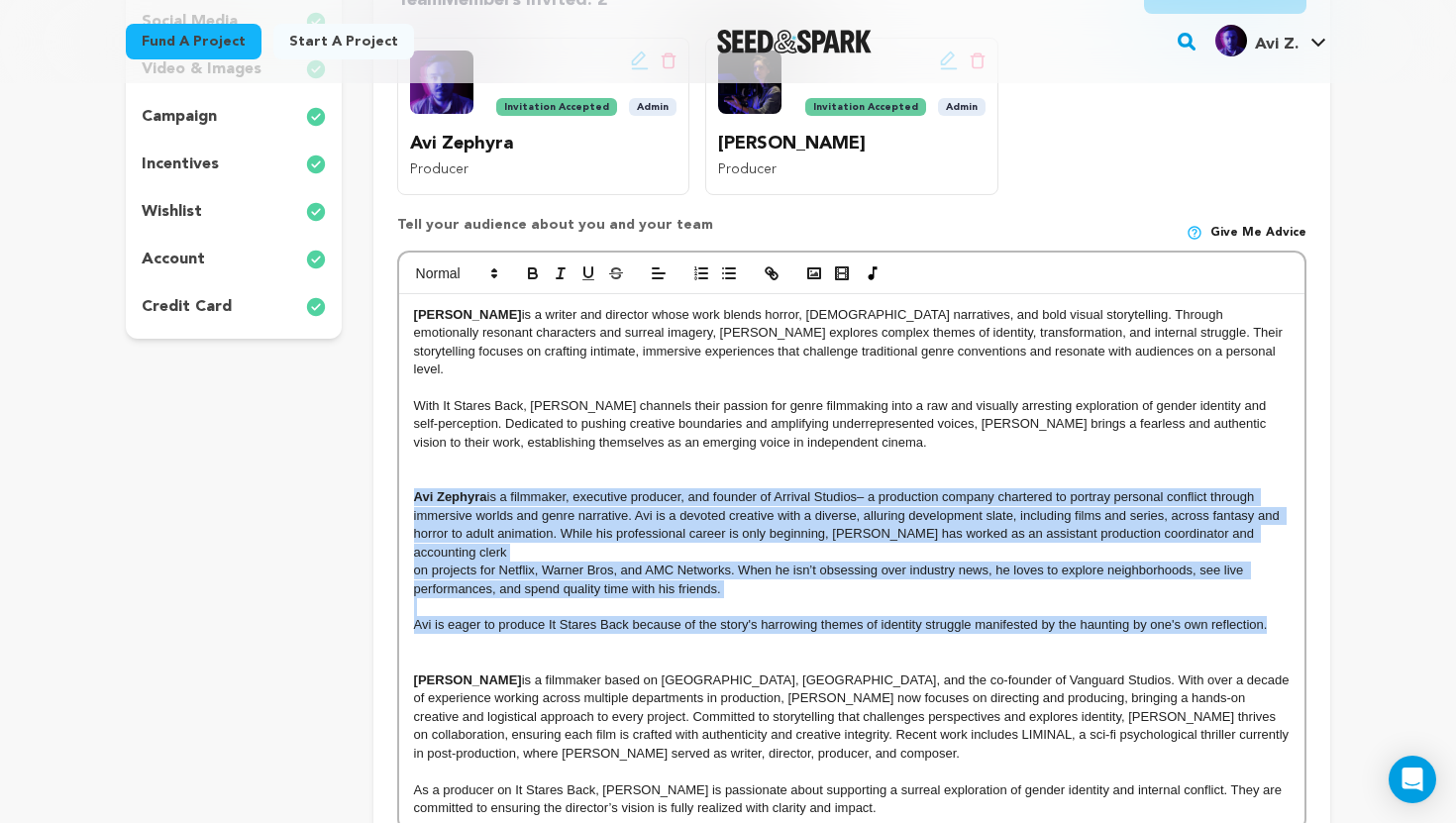 scroll, scrollTop: 0, scrollLeft: 0, axis: both 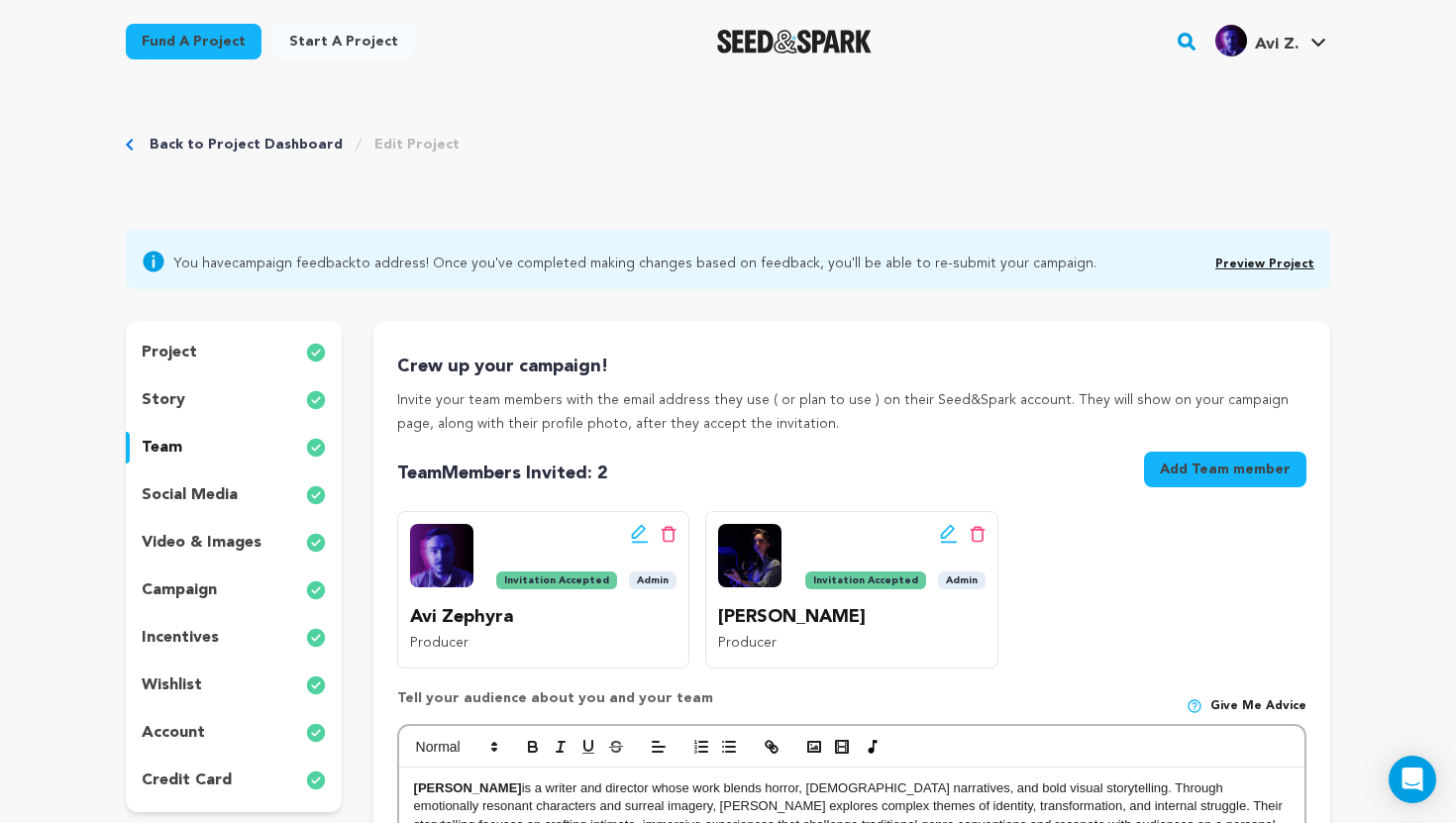click on "project" at bounding box center (234, 353) 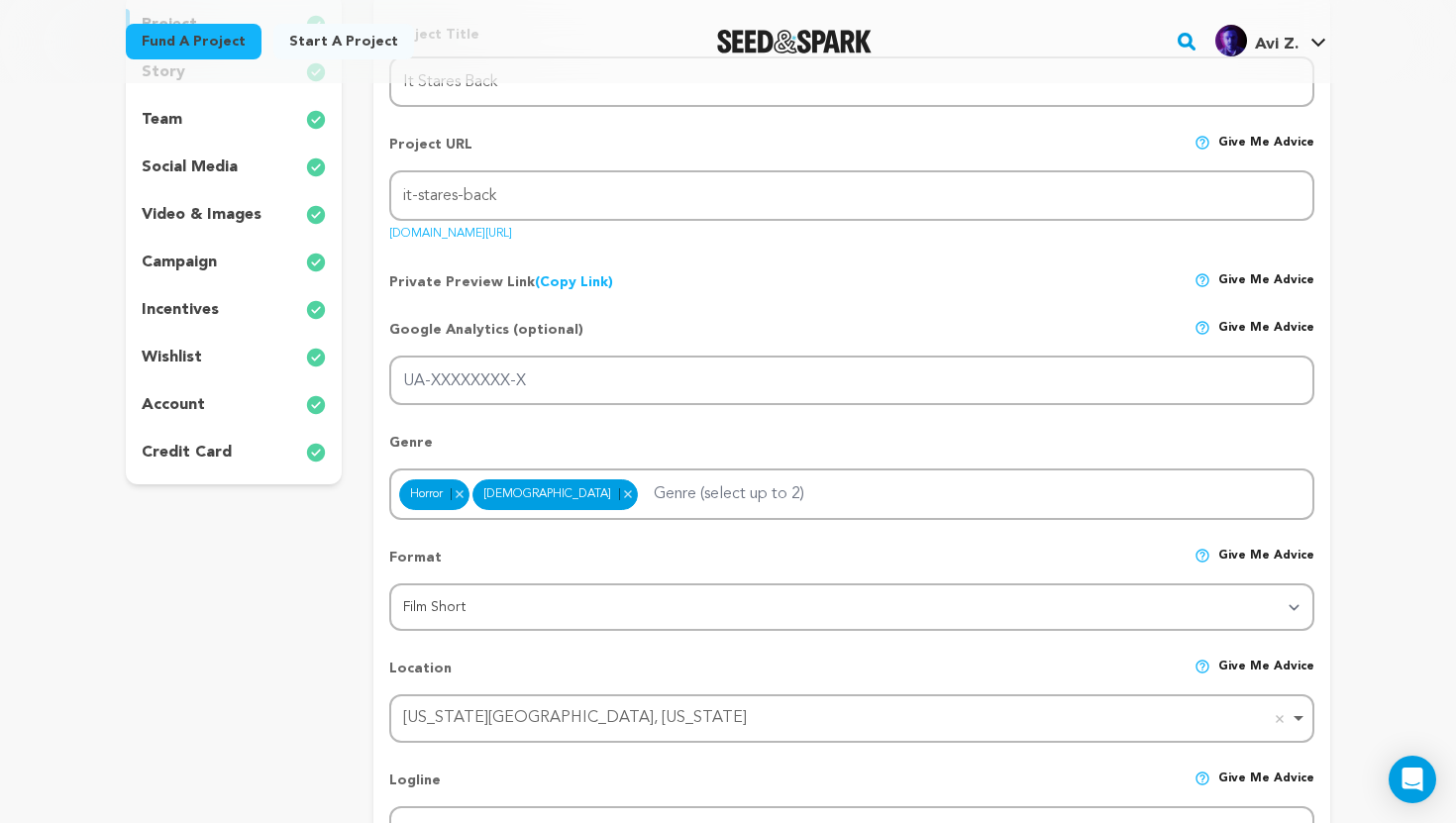 scroll, scrollTop: 0, scrollLeft: 0, axis: both 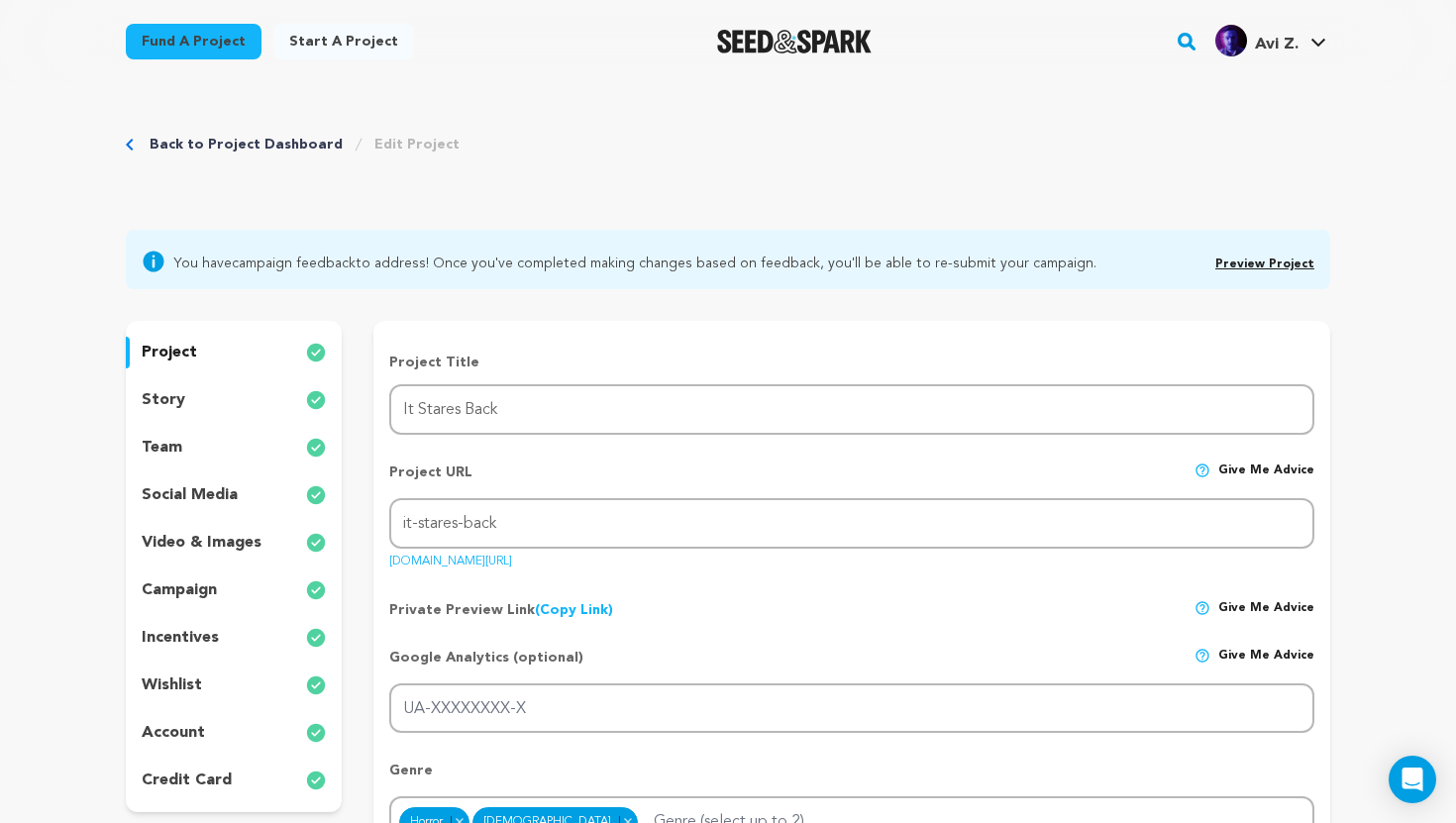 click on "story" at bounding box center [234, 400] 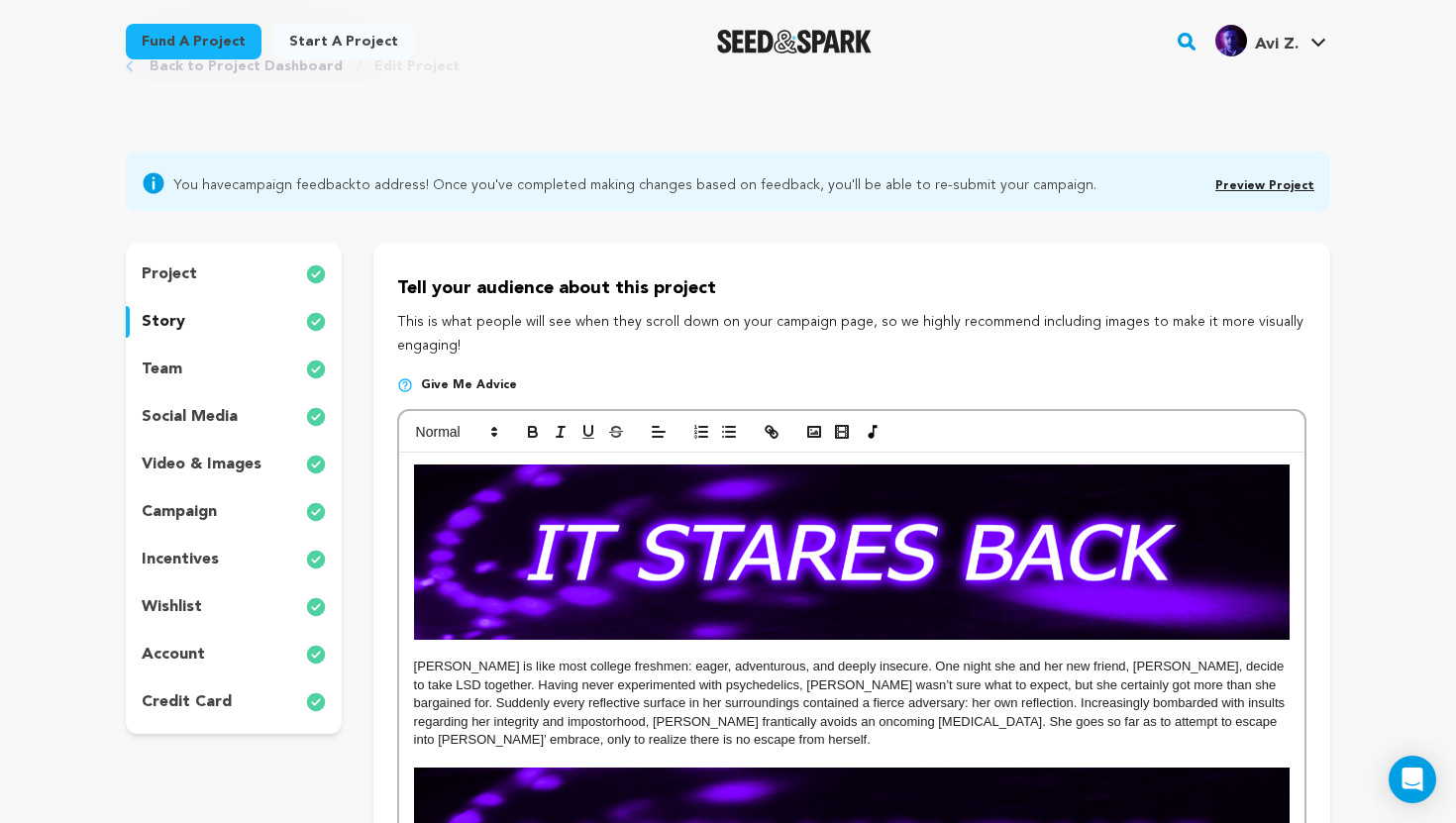 scroll, scrollTop: 0, scrollLeft: 0, axis: both 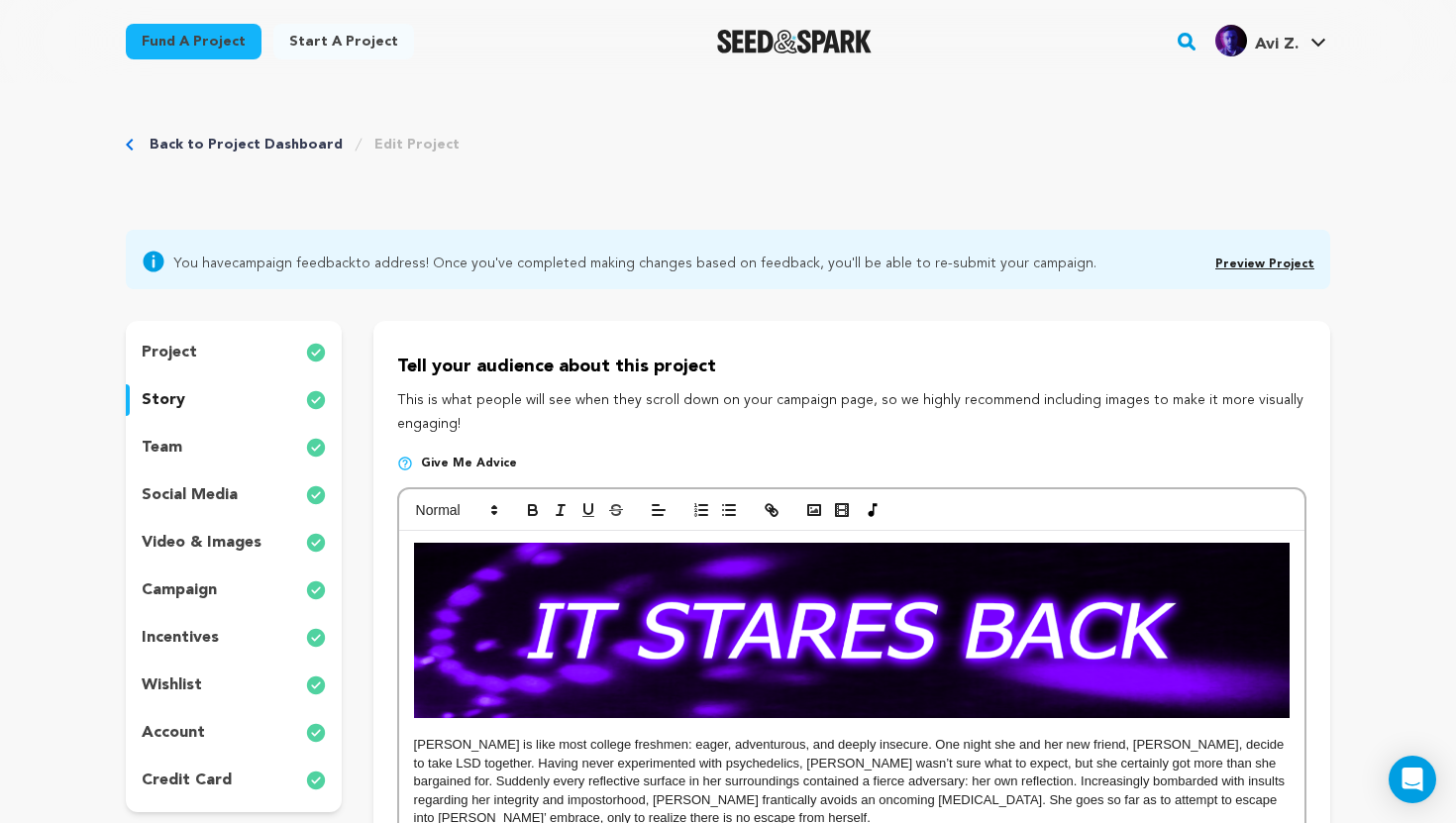 click on "Back to Project Dashboard" at bounding box center [246, 145] 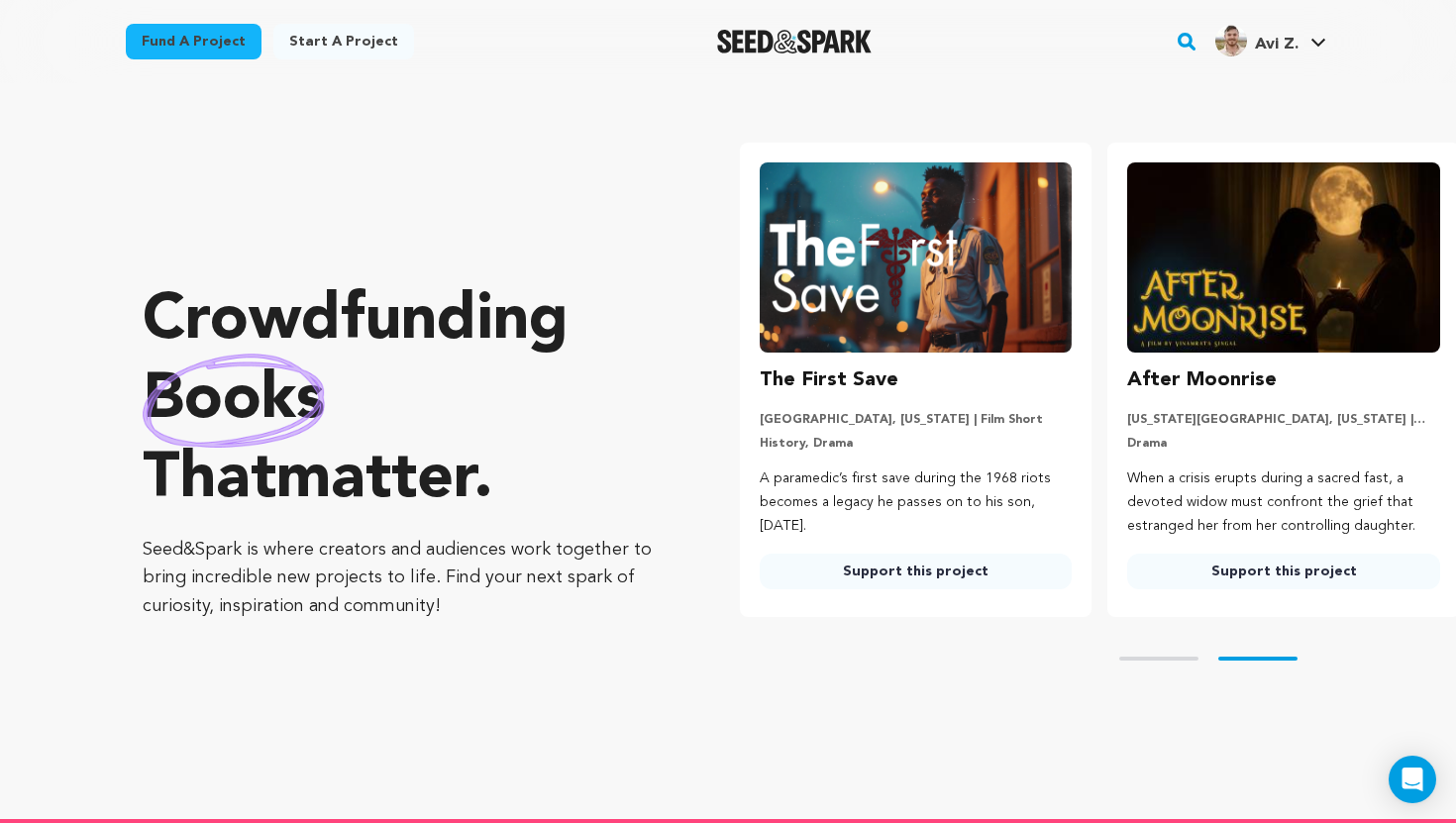 scroll, scrollTop: 0, scrollLeft: 0, axis: both 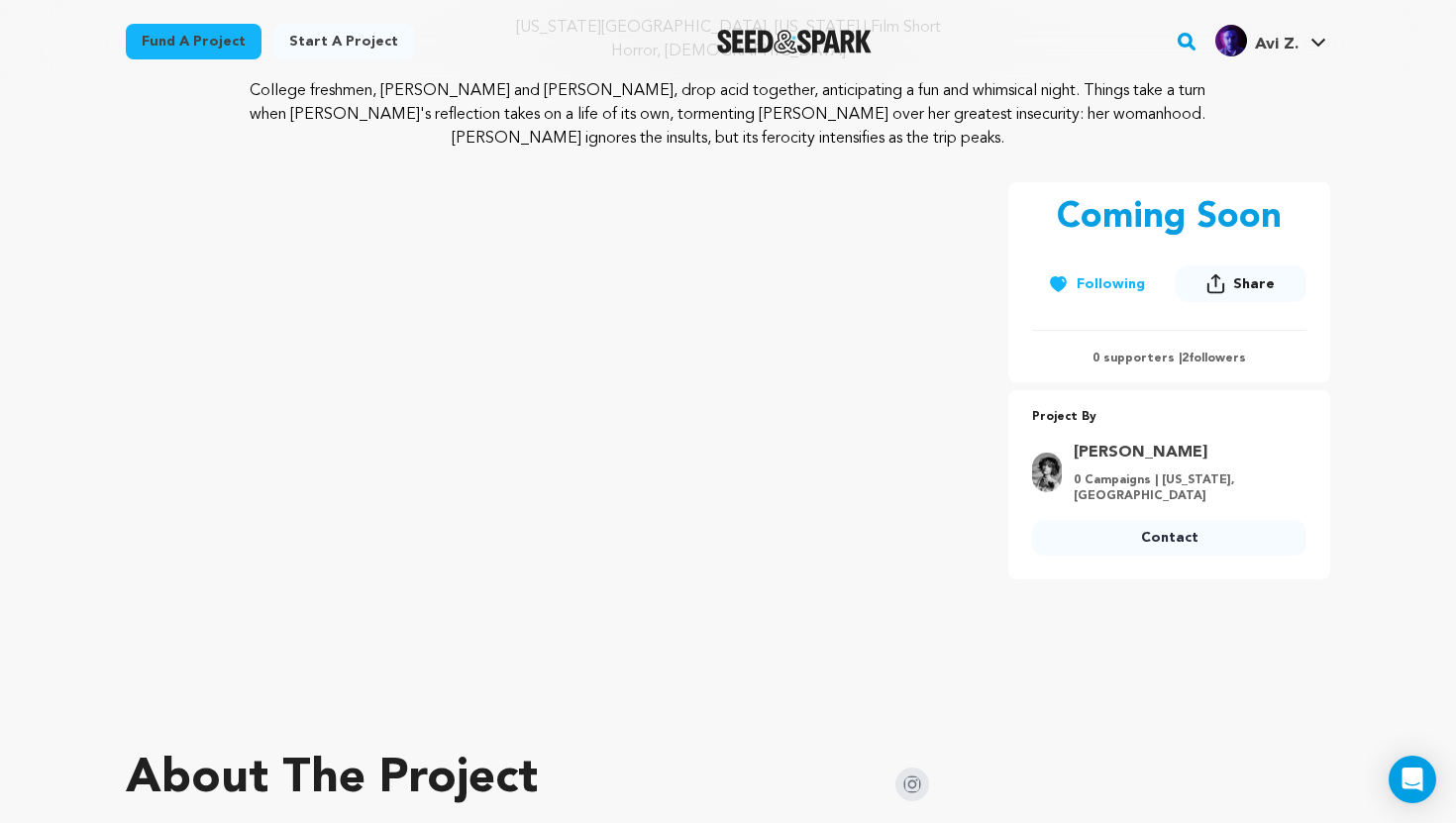 click on "[PERSON_NAME]" at bounding box center (1184, 453) 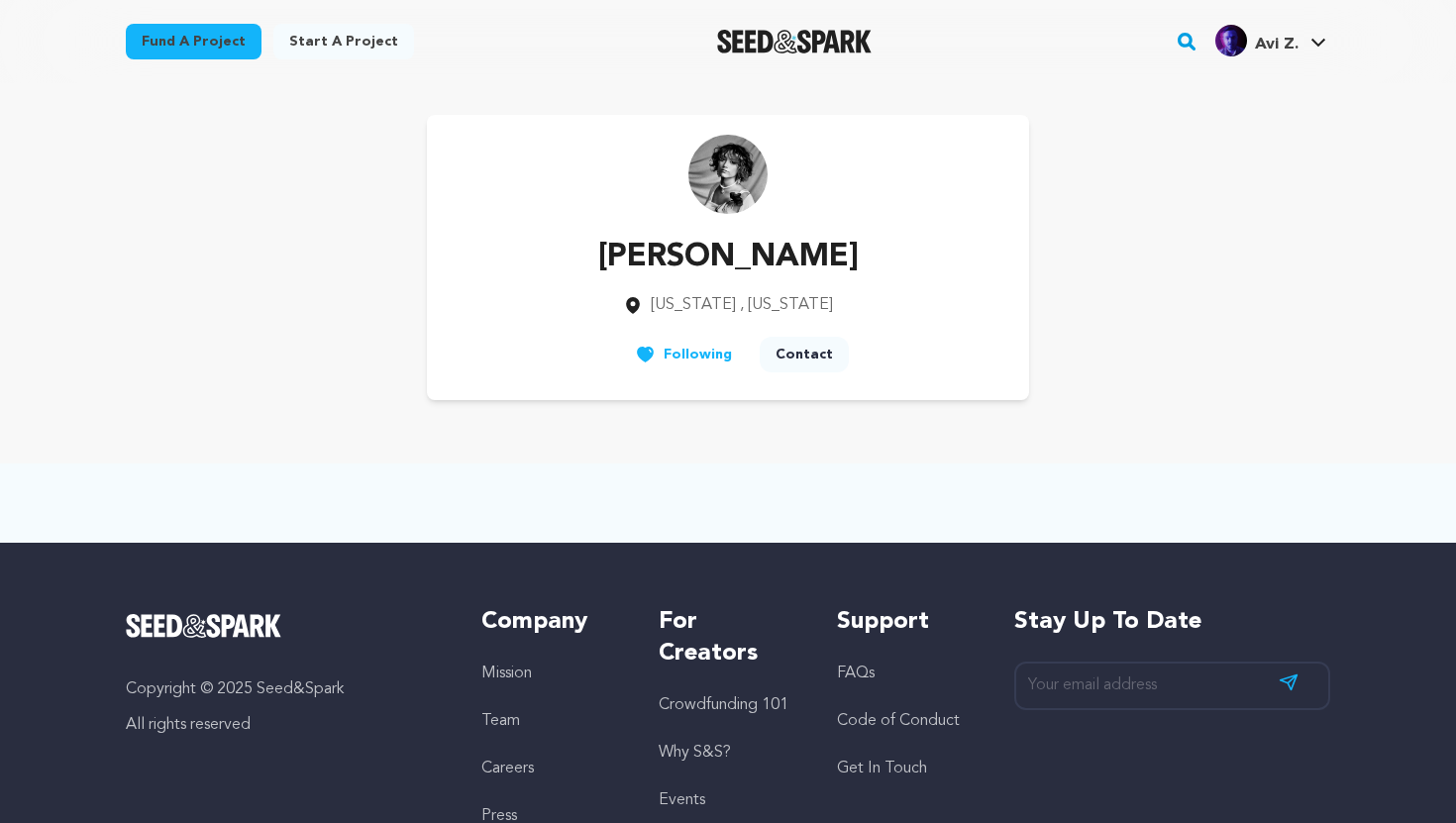 scroll, scrollTop: 0, scrollLeft: 0, axis: both 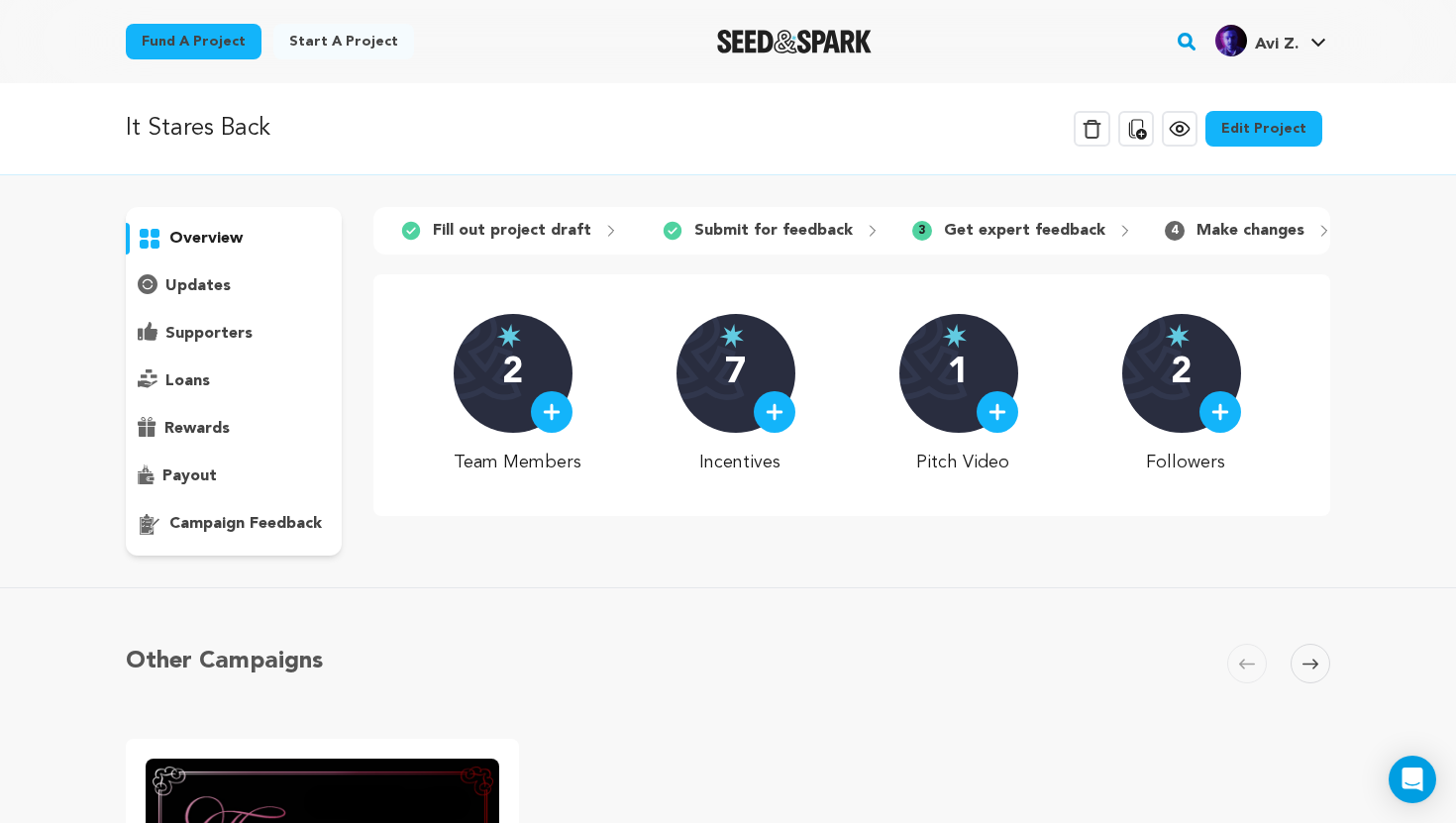 click 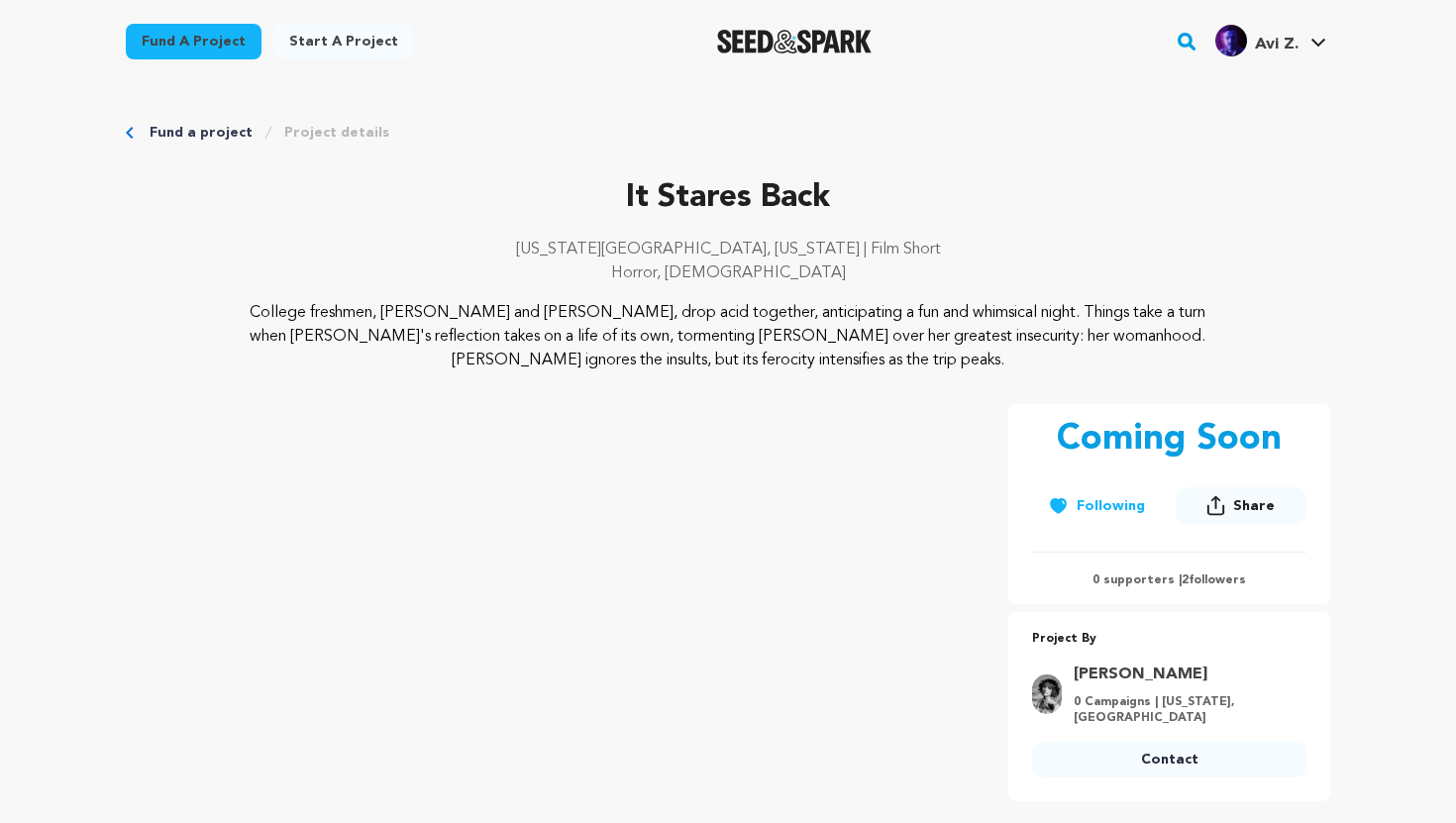 scroll, scrollTop: 0, scrollLeft: 0, axis: both 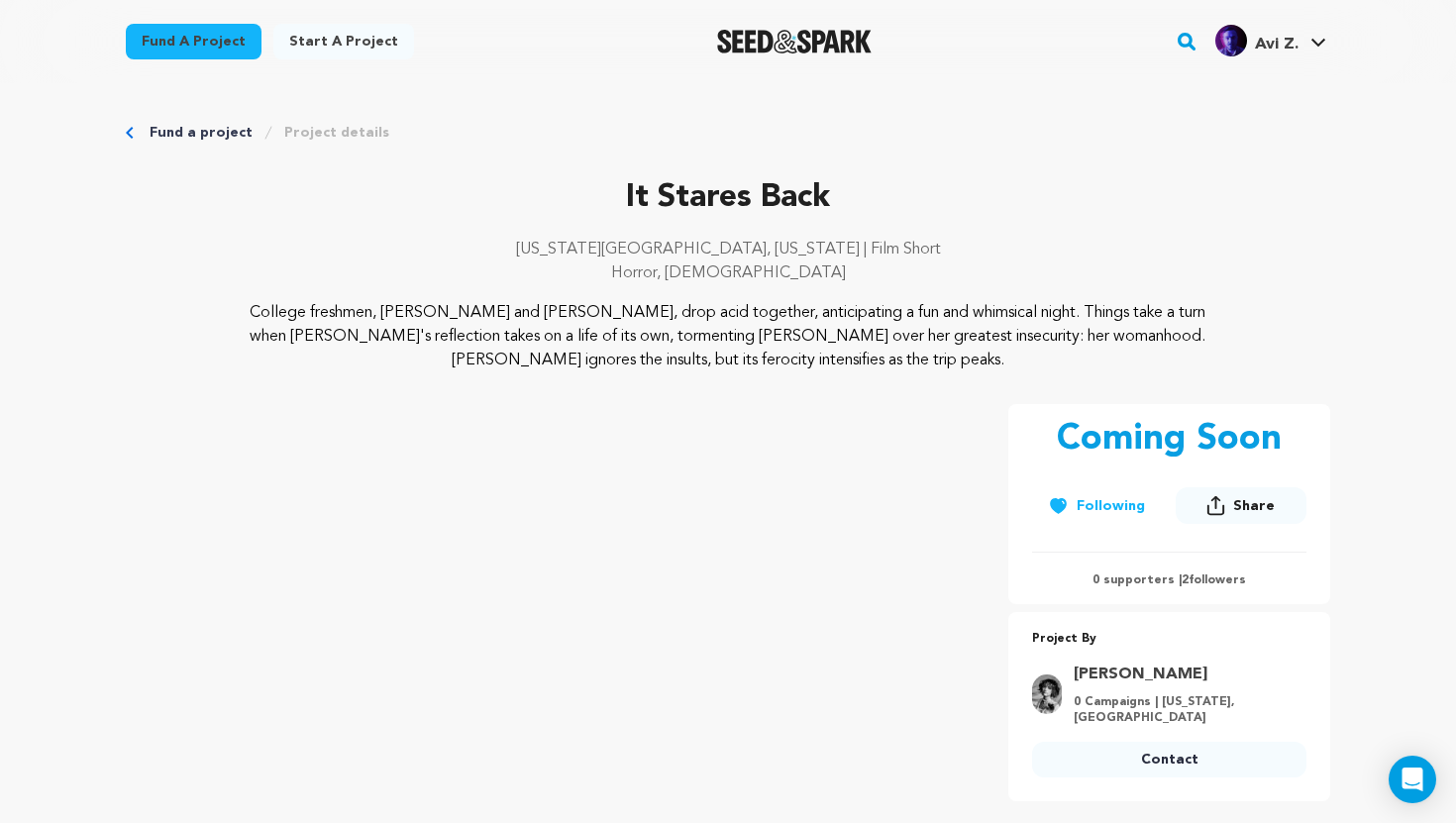 click on "College freshmen, [PERSON_NAME] and [PERSON_NAME], drop acid together, anticipating a fun and whimsical night. Things take a turn when [PERSON_NAME]'s reflection takes on a life of its own, tormenting [PERSON_NAME] over her greatest insecurity: her womanhood. [PERSON_NAME] ignores the insults, but its ferocity intensifies as the trip peaks." at bounding box center [728, 337] 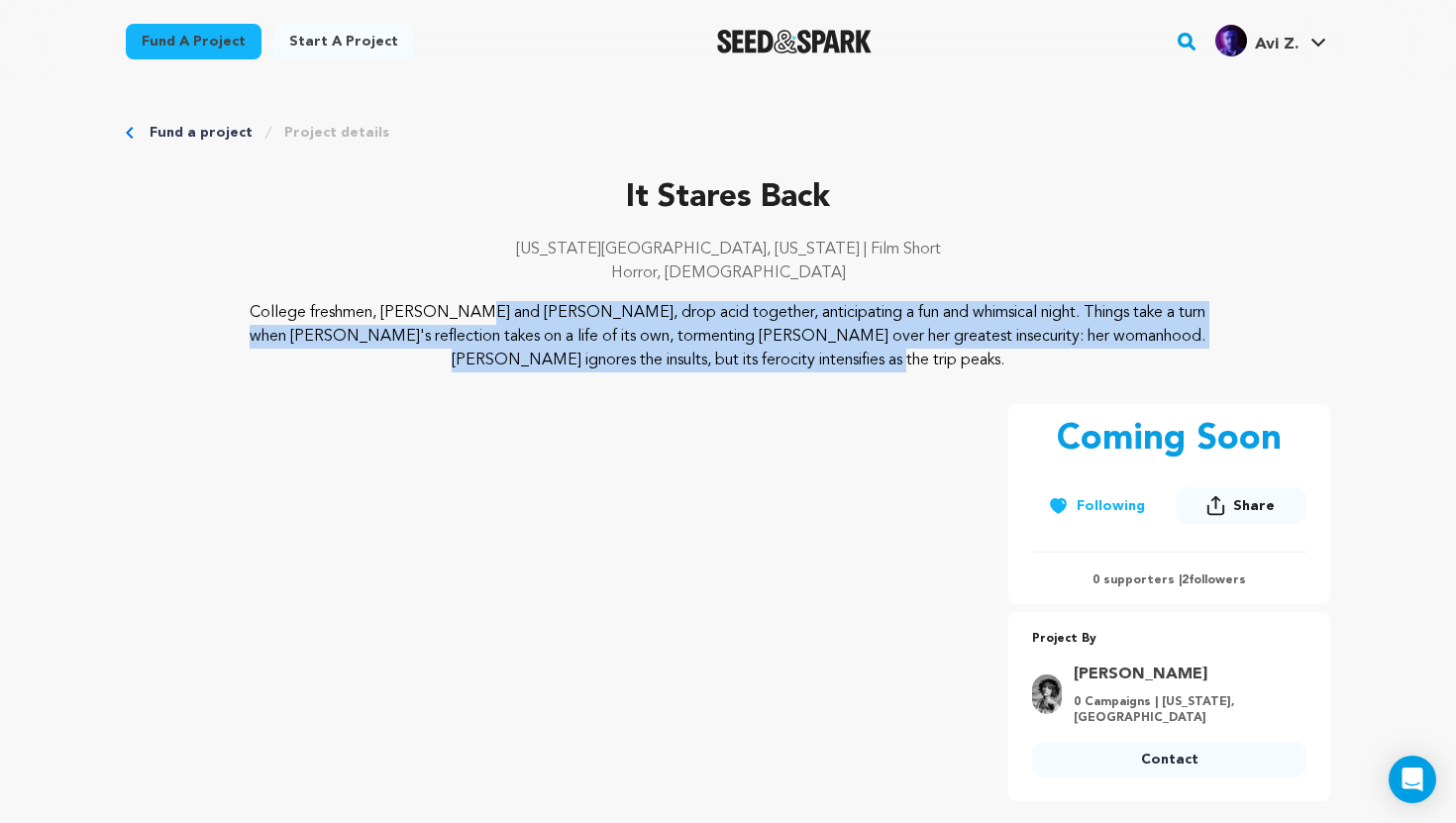 drag, startPoint x: 251, startPoint y: 306, endPoint x: 846, endPoint y: 373, distance: 598.7604 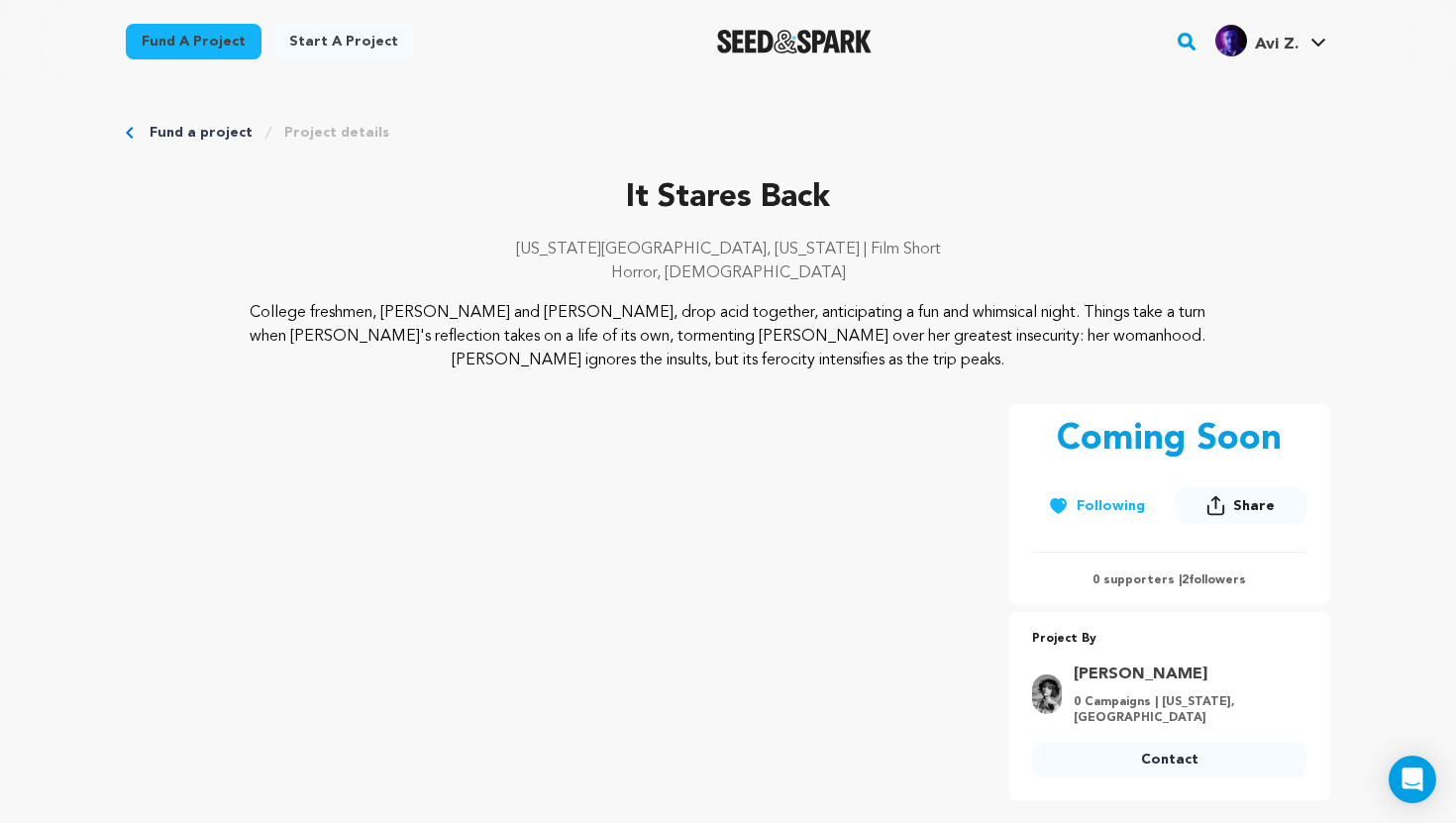 click on "Horror,
[DEMOGRAPHIC_DATA]" at bounding box center (728, 273) 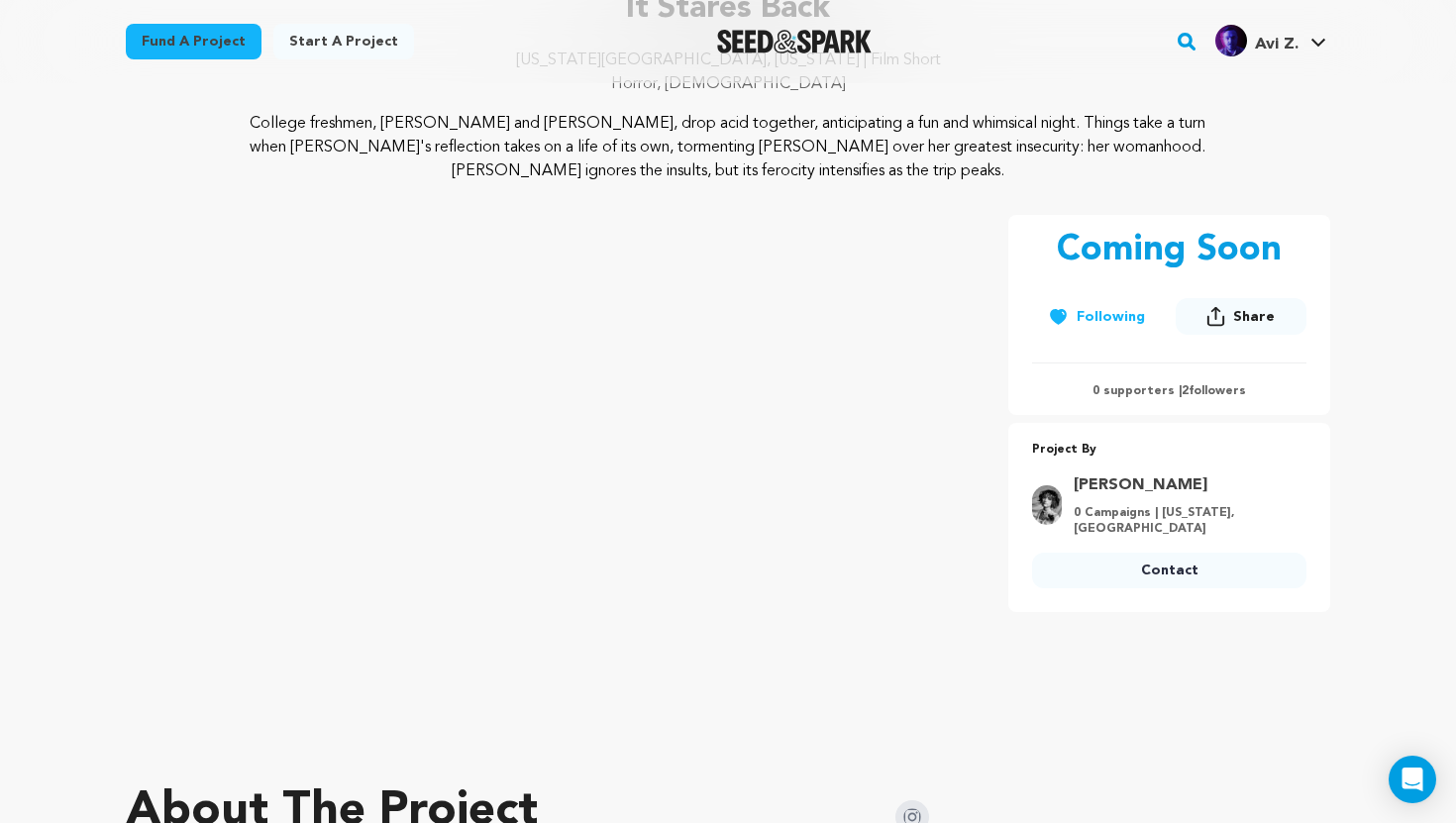 scroll, scrollTop: 0, scrollLeft: 0, axis: both 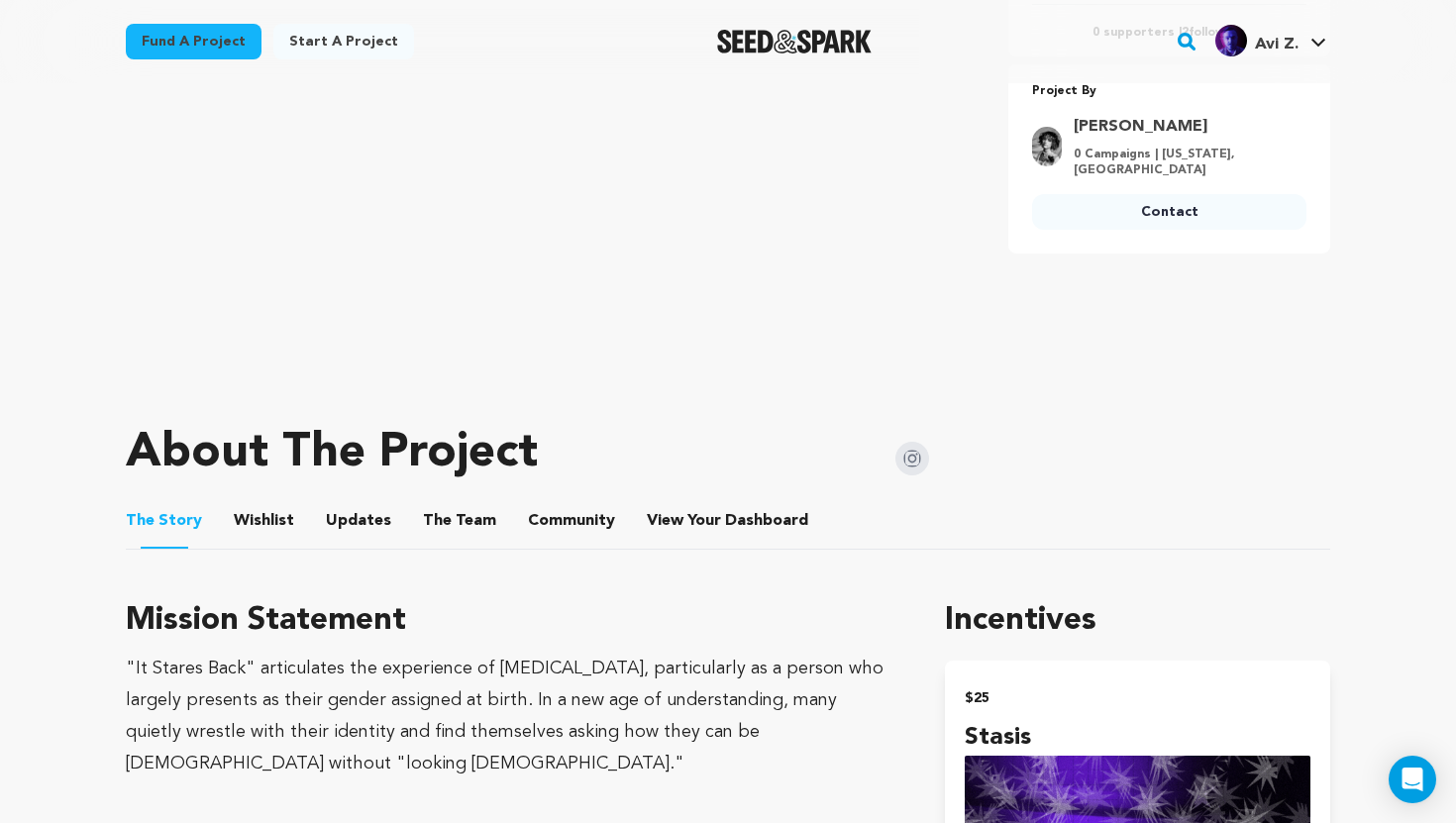 click on "Wishlist" at bounding box center [264, 525] 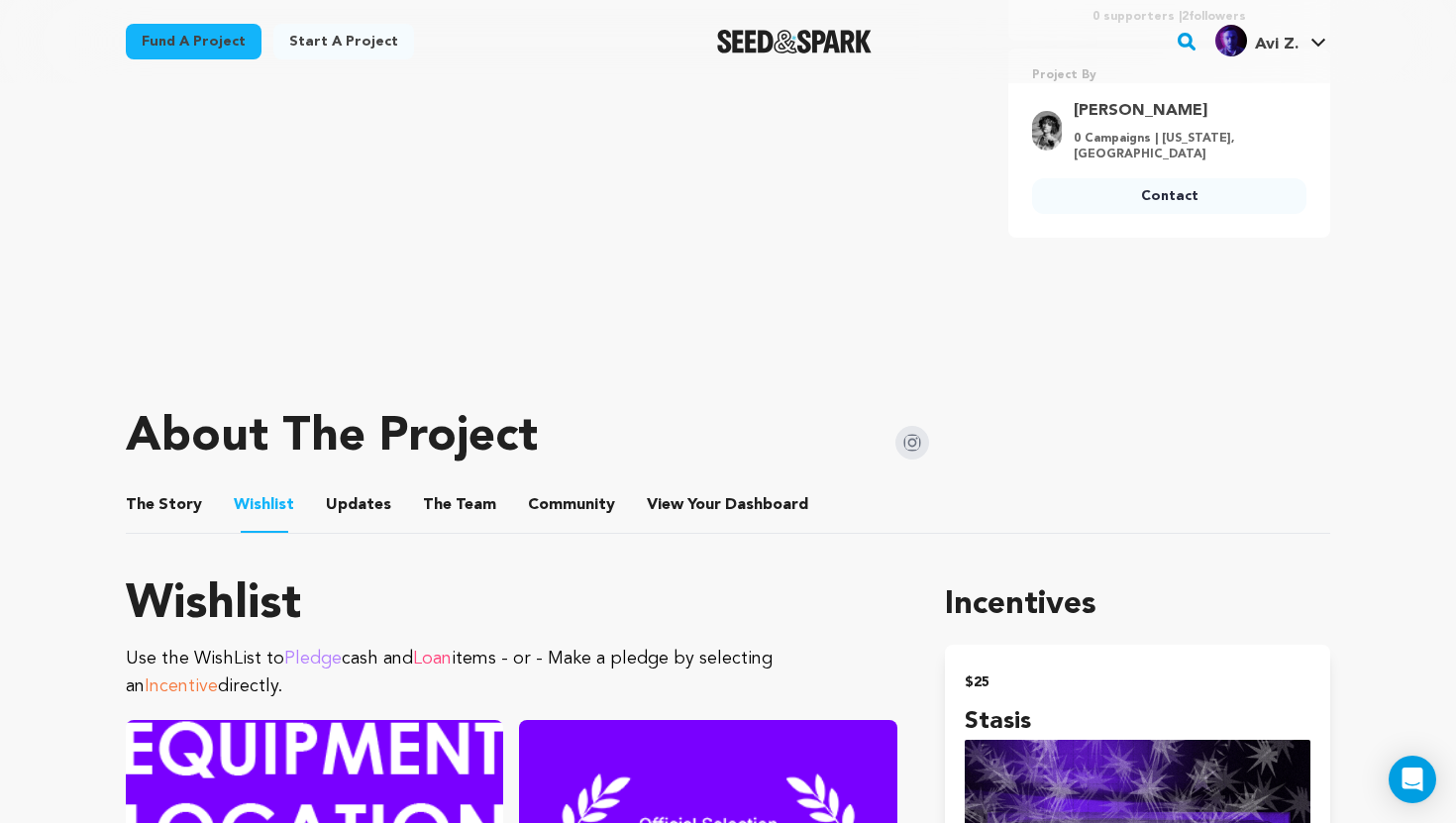 scroll, scrollTop: 566, scrollLeft: 0, axis: vertical 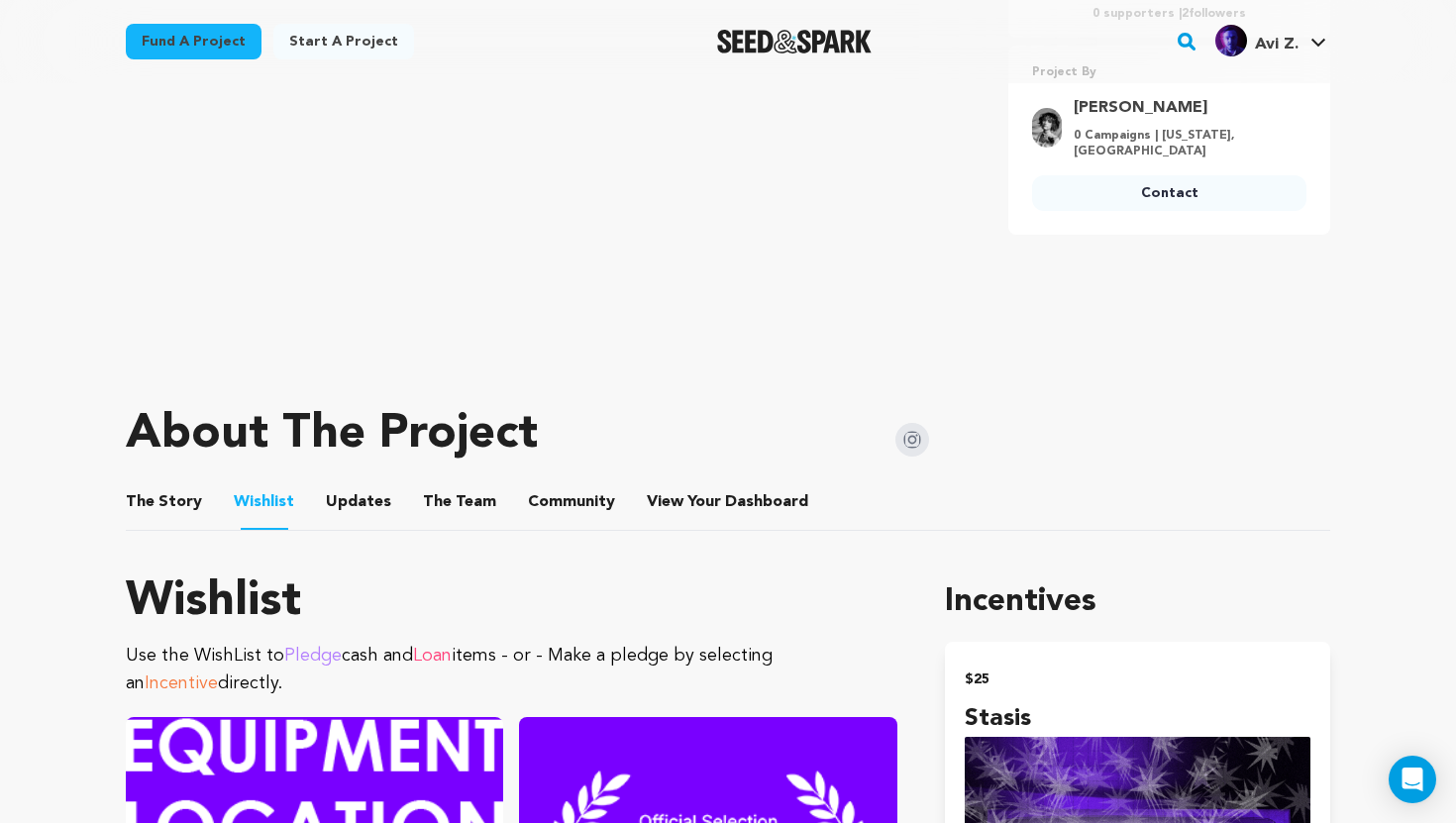click on "The Story" at bounding box center [164, 506] 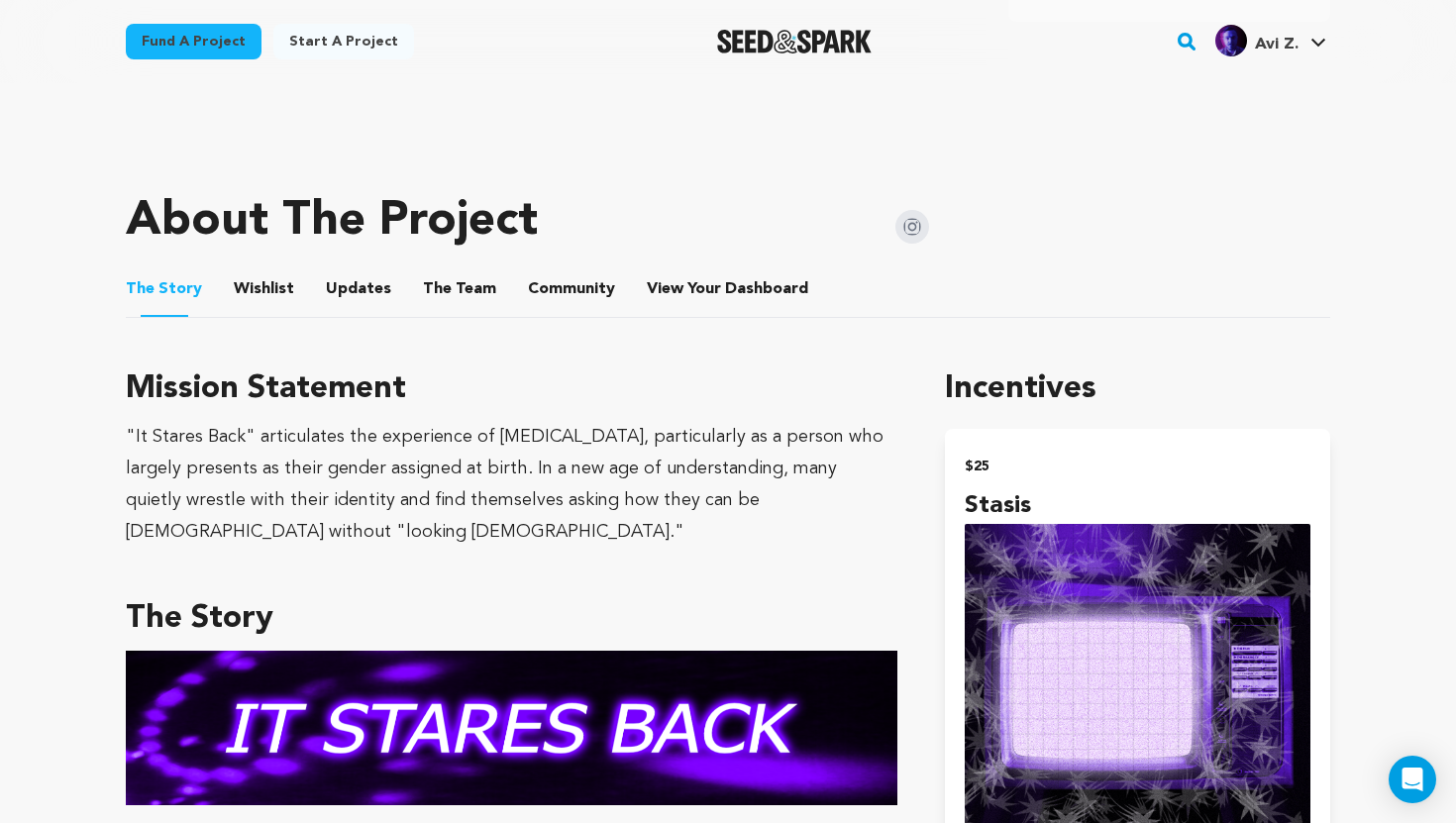 scroll, scrollTop: 0, scrollLeft: 0, axis: both 